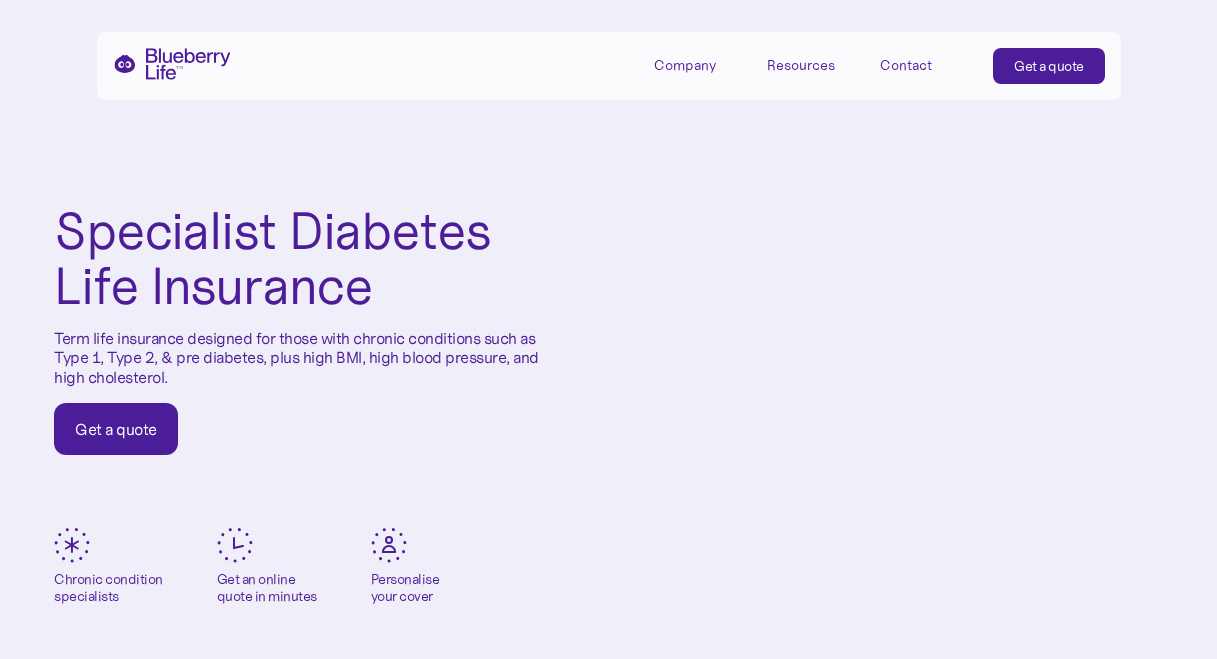 scroll, scrollTop: 0, scrollLeft: 0, axis: both 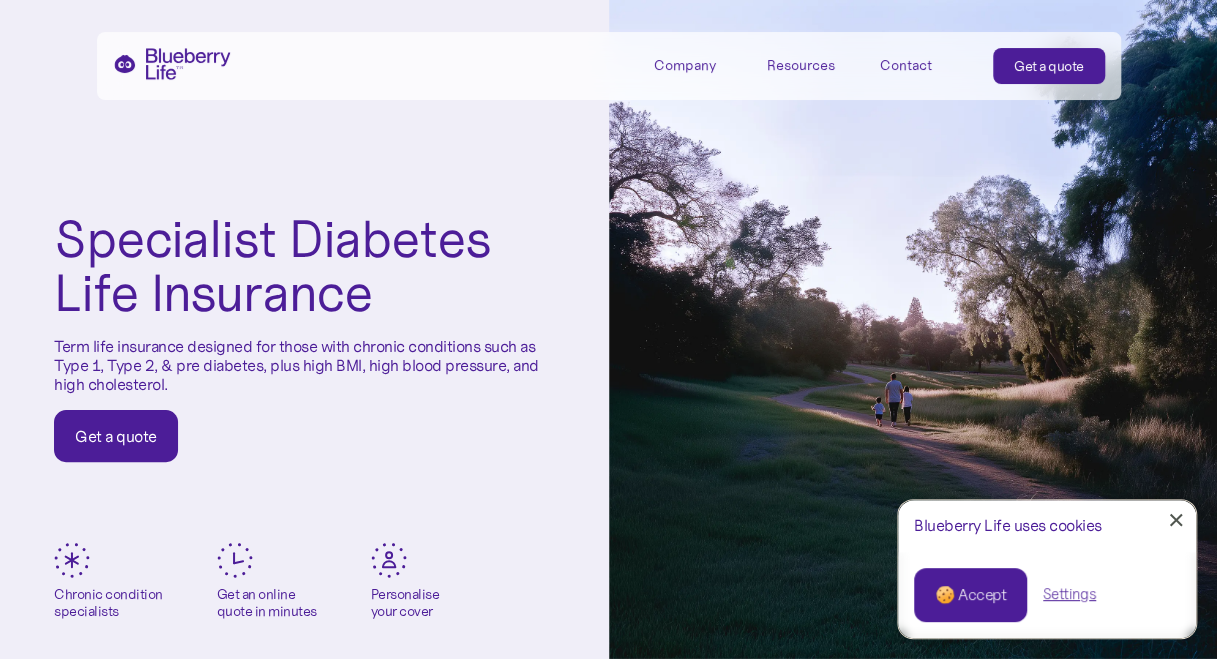 click on "Get a quote" at bounding box center [116, 436] 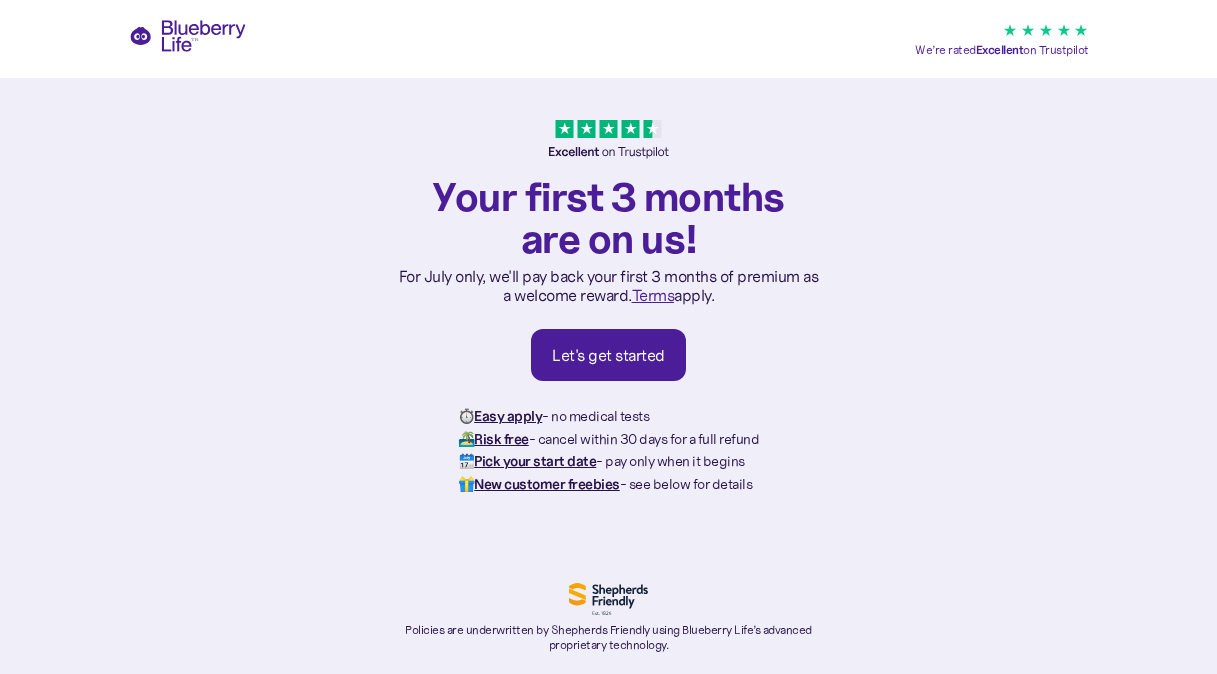 scroll, scrollTop: 0, scrollLeft: 0, axis: both 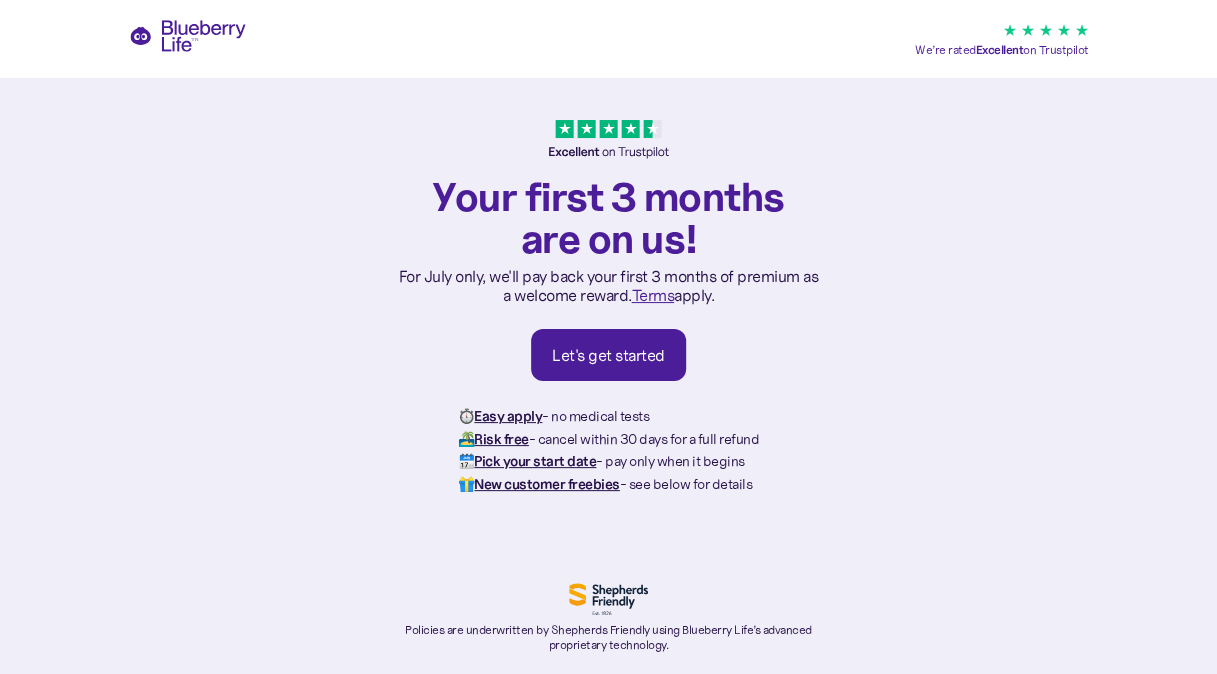 click on "Let's get started" at bounding box center (608, 355) 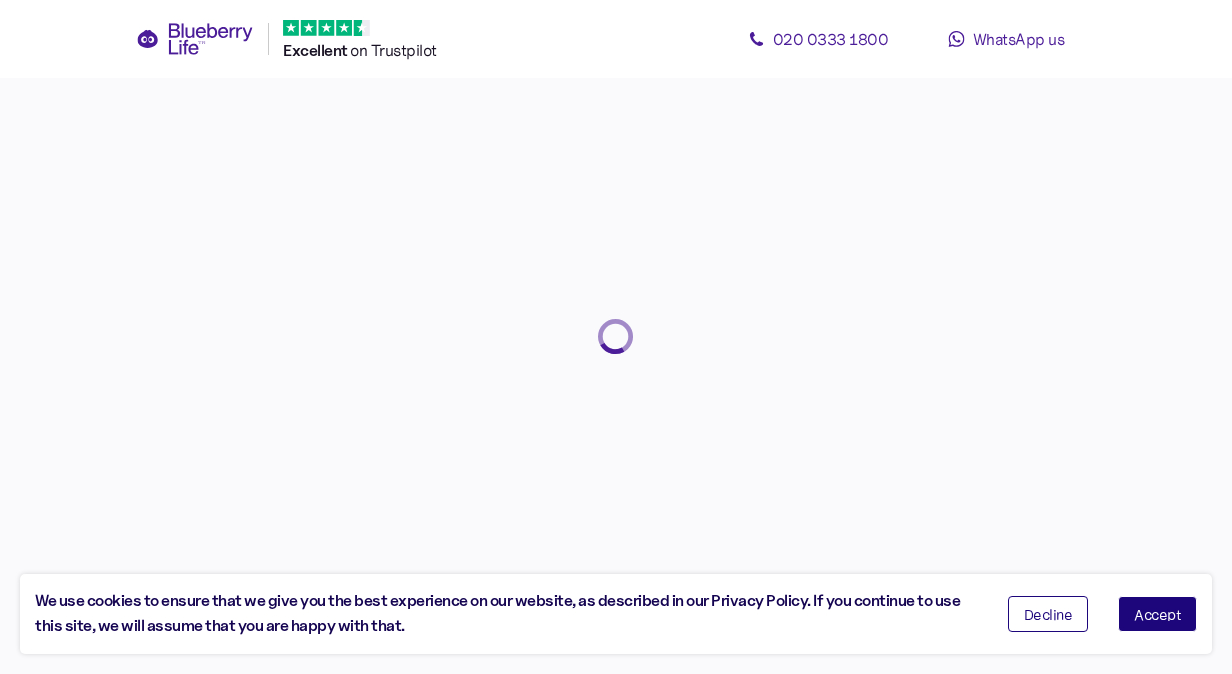 scroll, scrollTop: 0, scrollLeft: 0, axis: both 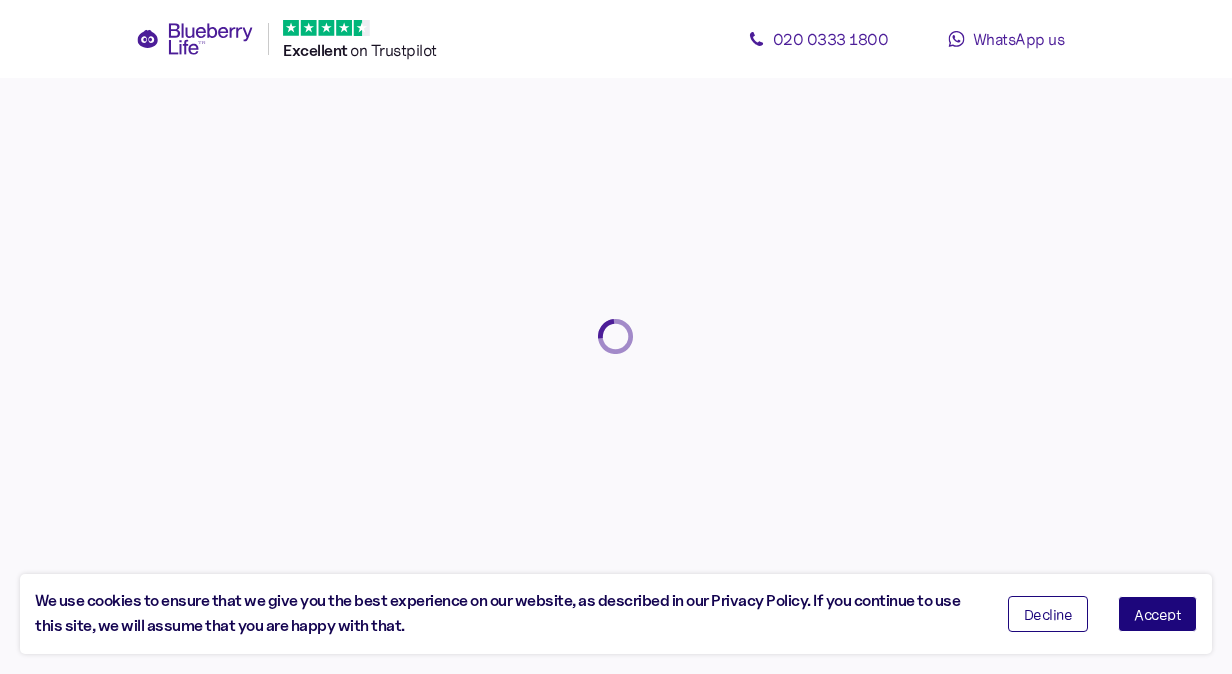 click on "Accept" at bounding box center [1157, 614] 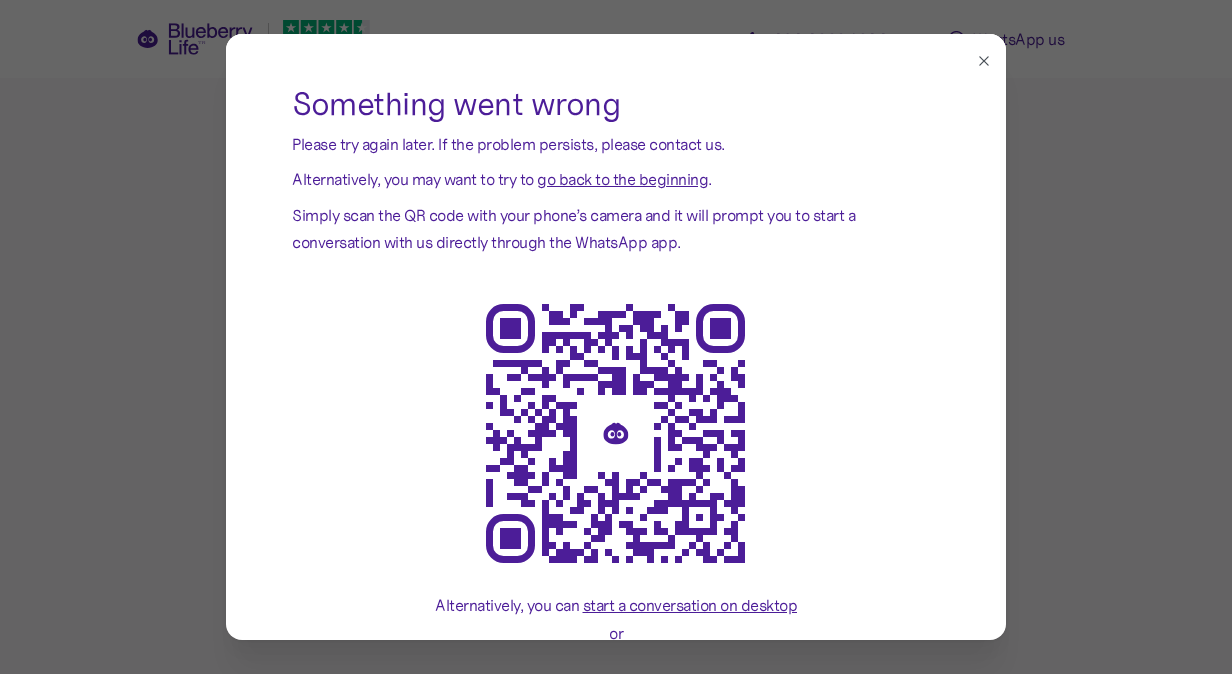 click on "go back to the beginning" at bounding box center [622, 179] 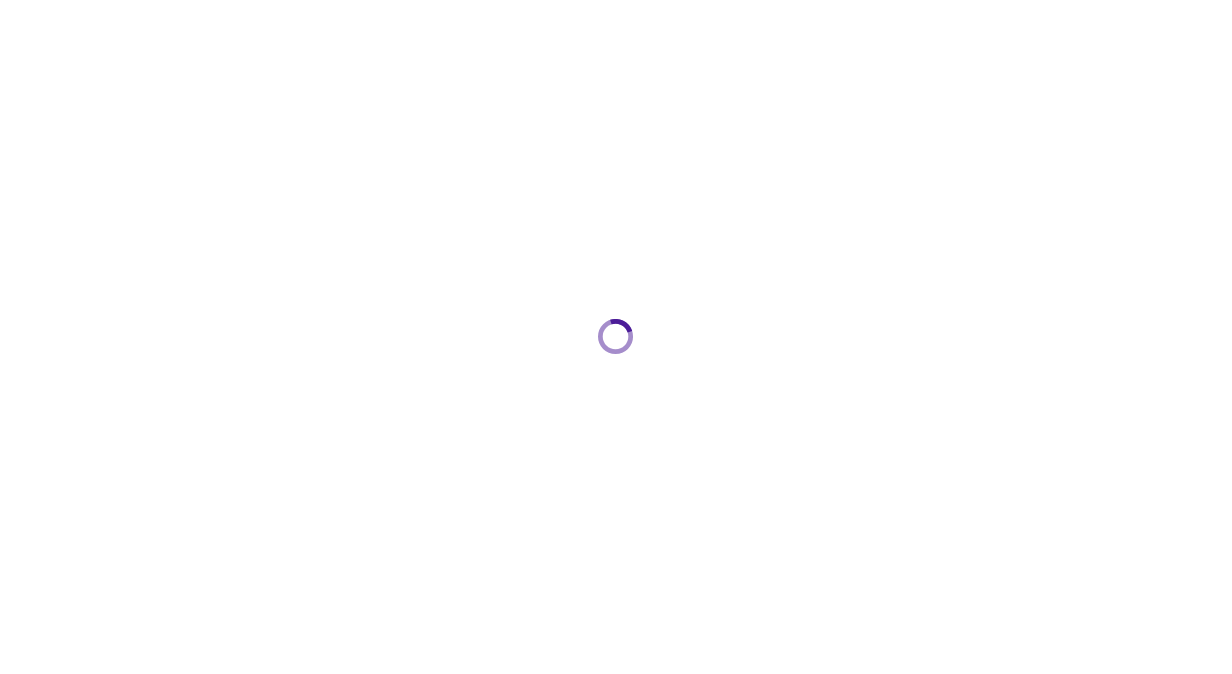 scroll, scrollTop: 0, scrollLeft: 0, axis: both 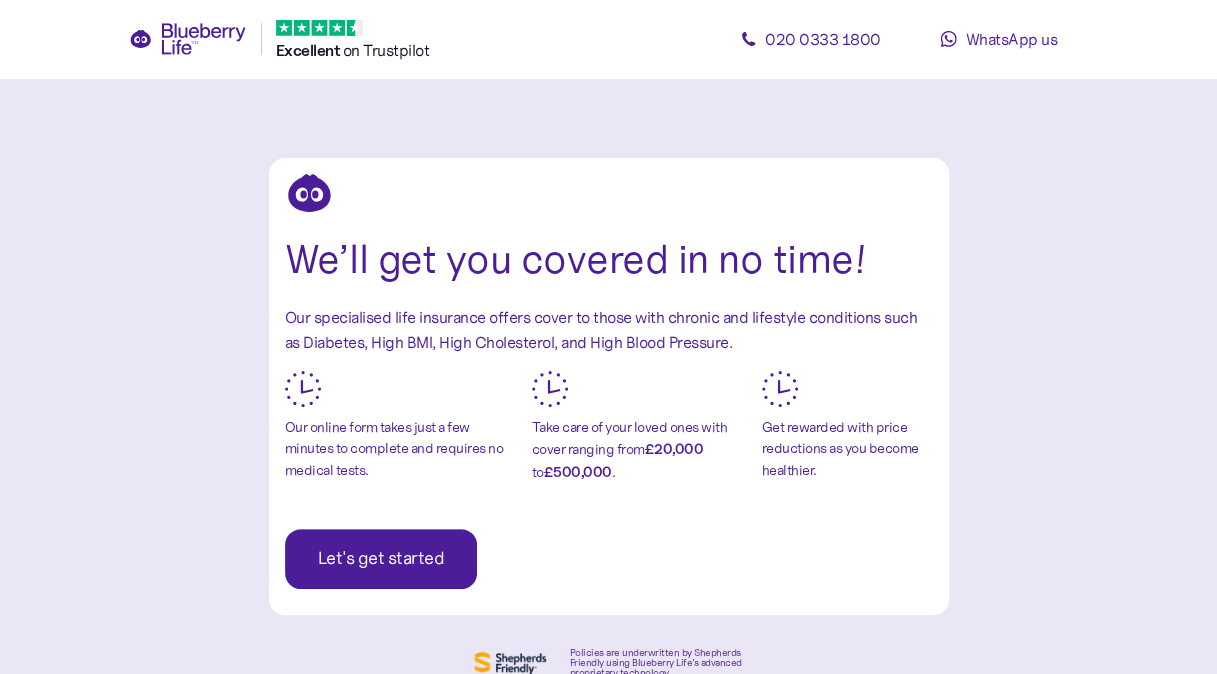 click on "Let's get started" at bounding box center [381, 559] 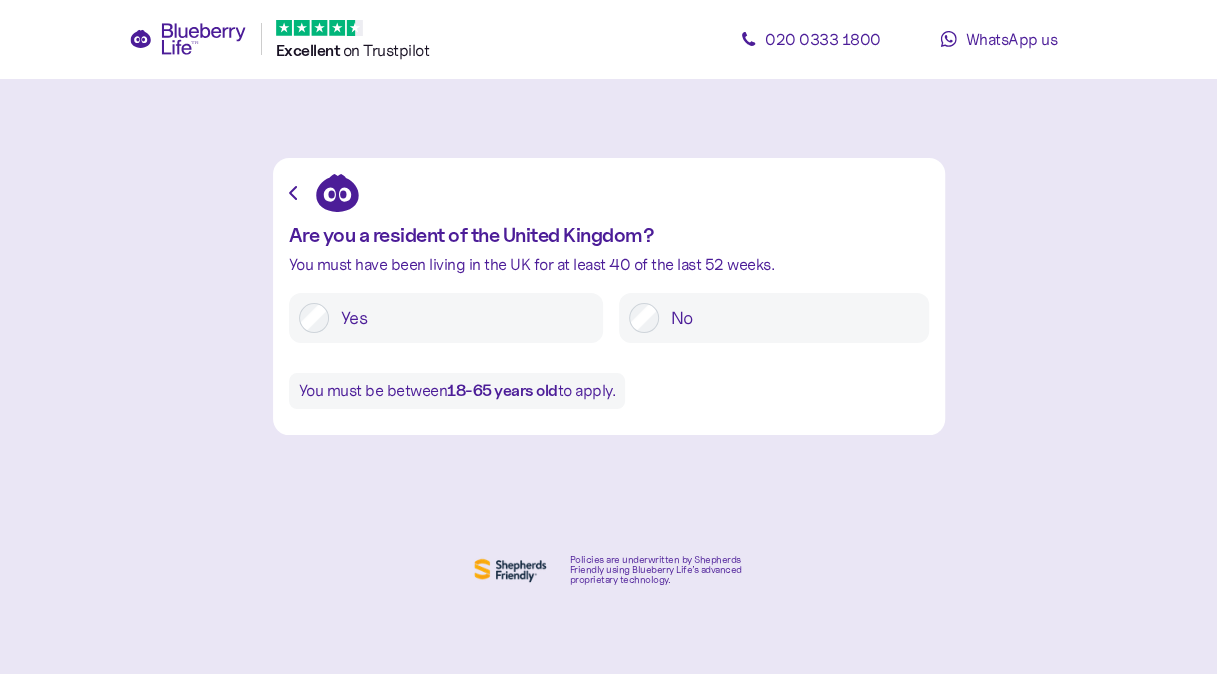 click on "Yes" at bounding box center [461, 318] 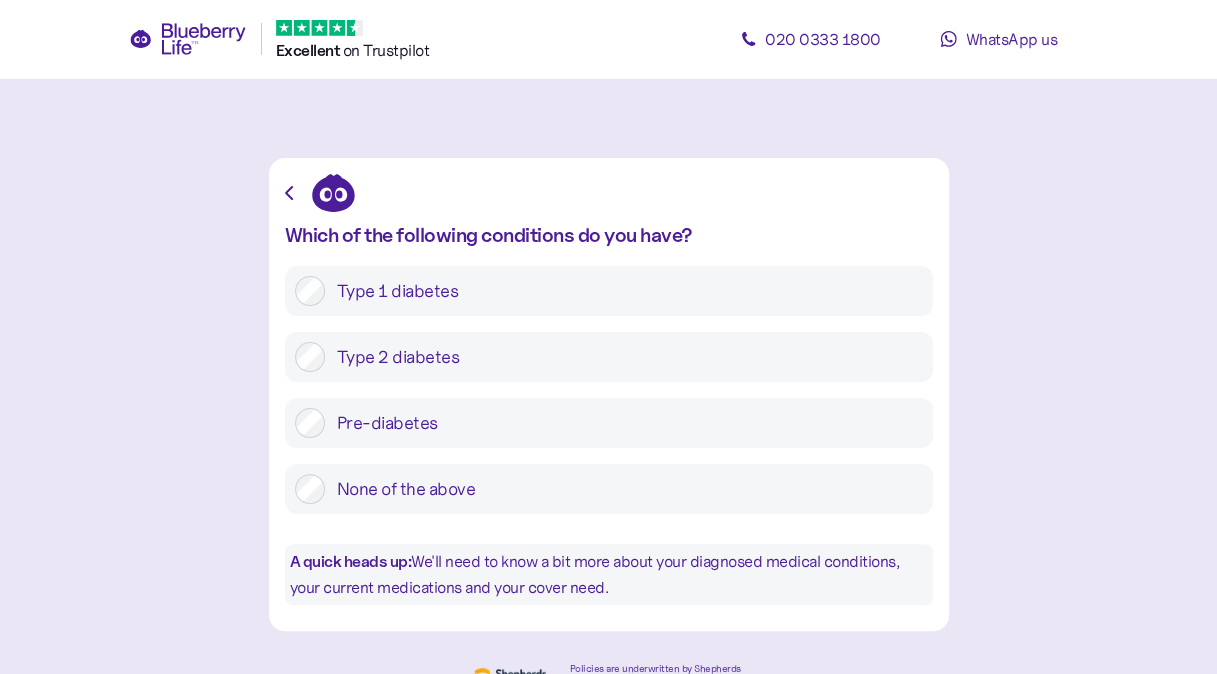 click on "Type 2 diabetes" at bounding box center [624, 357] 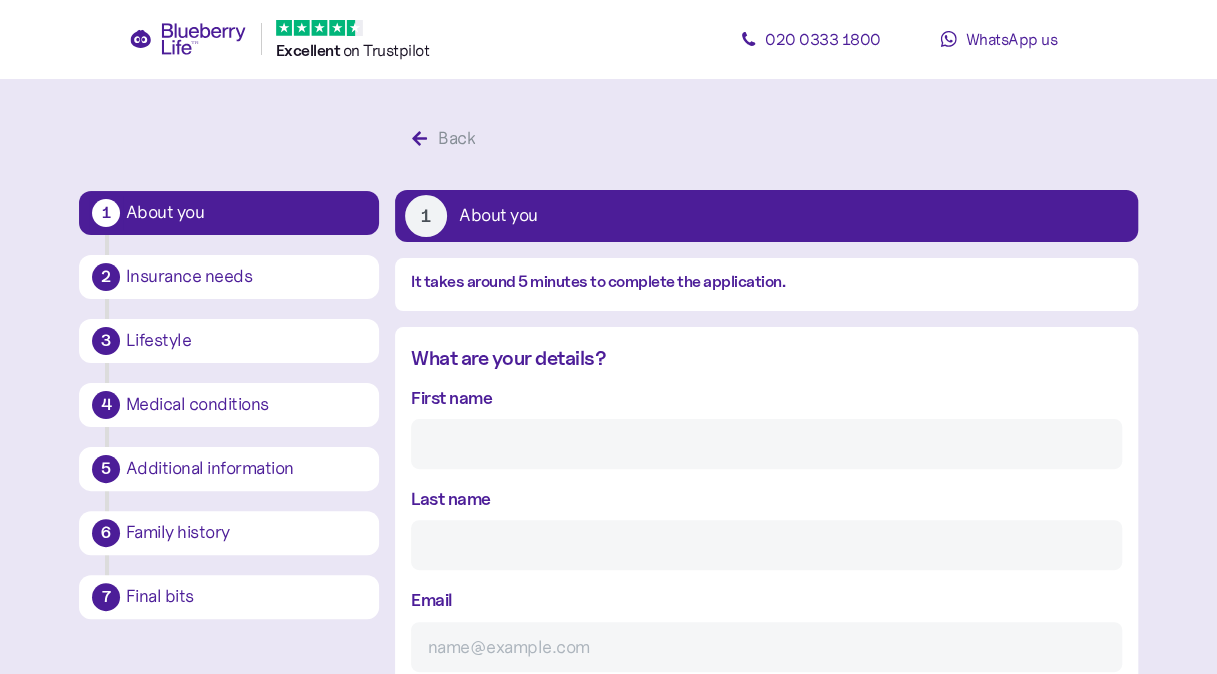 scroll, scrollTop: 38, scrollLeft: 0, axis: vertical 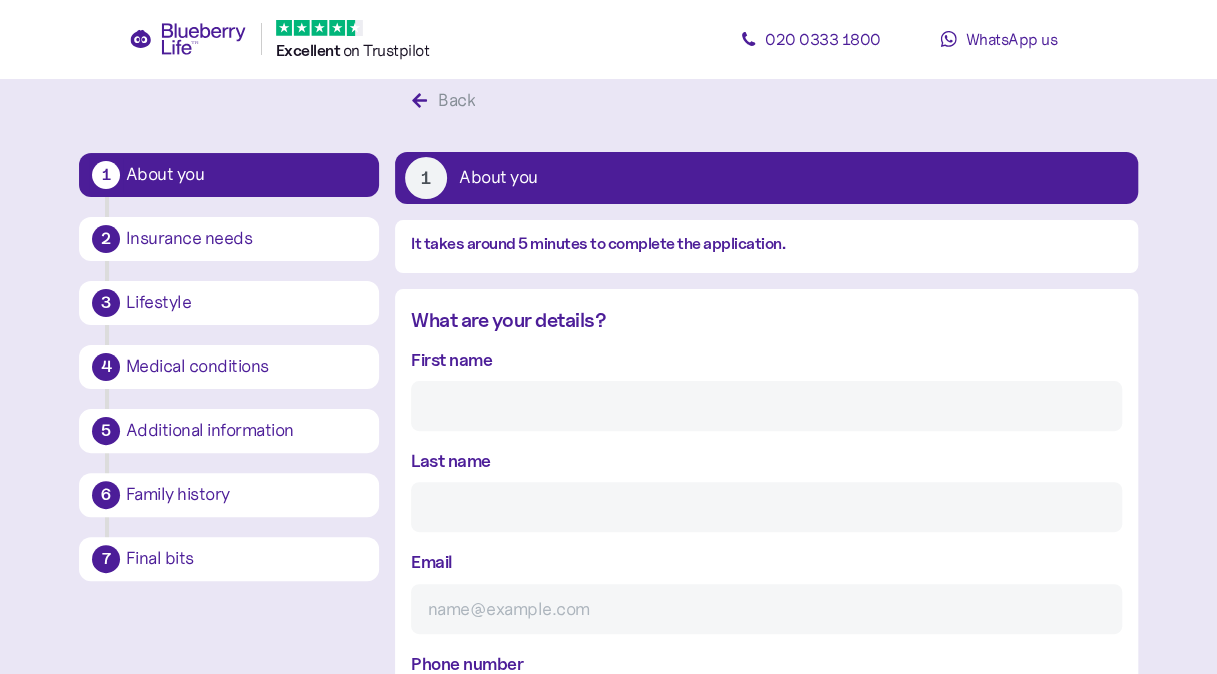 click on "First name" at bounding box center (766, 406) 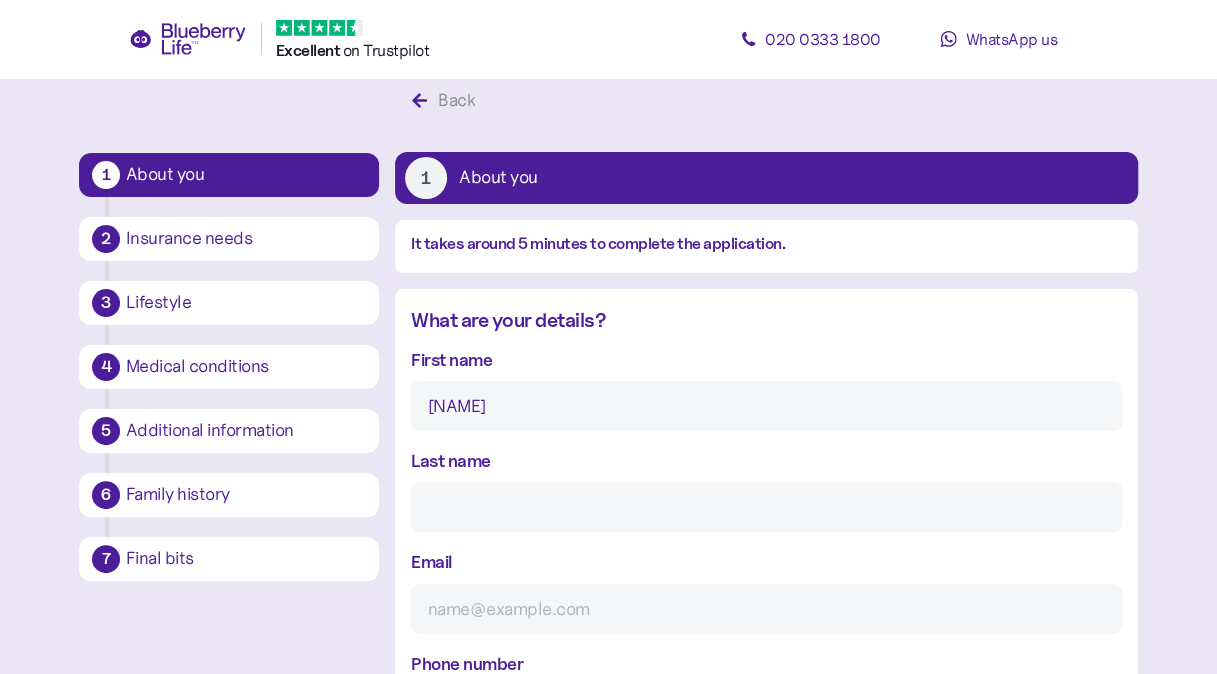 type on "[NAME]" 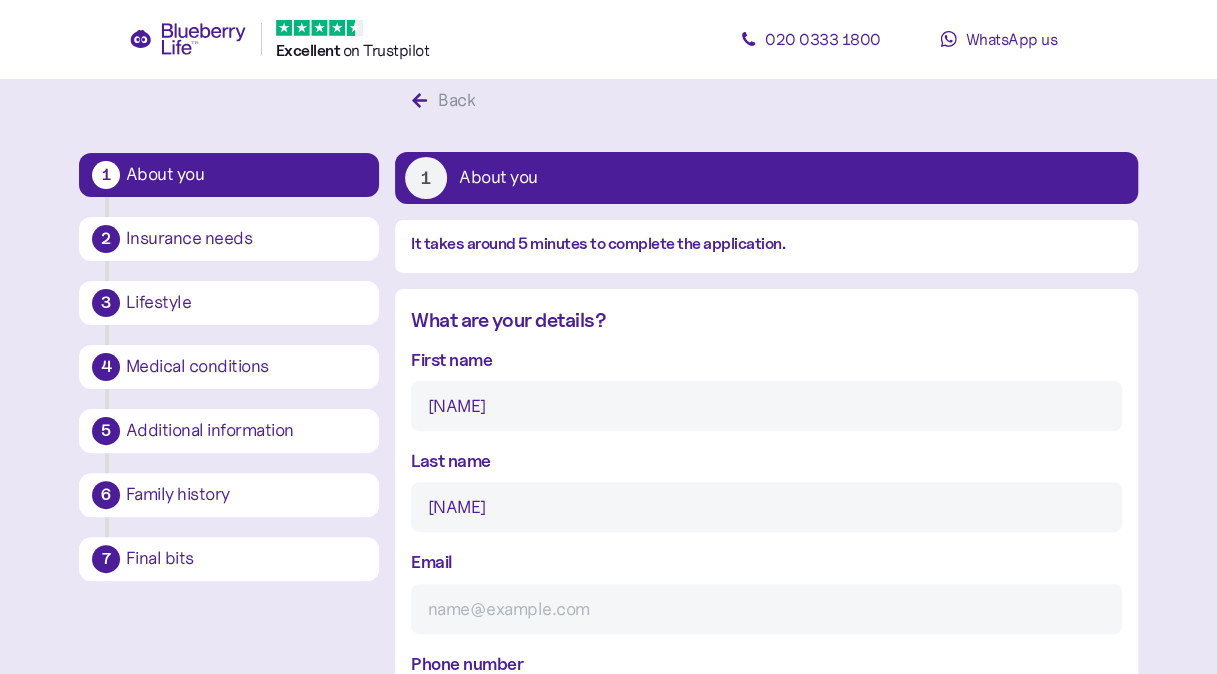 type on "[CITY]" 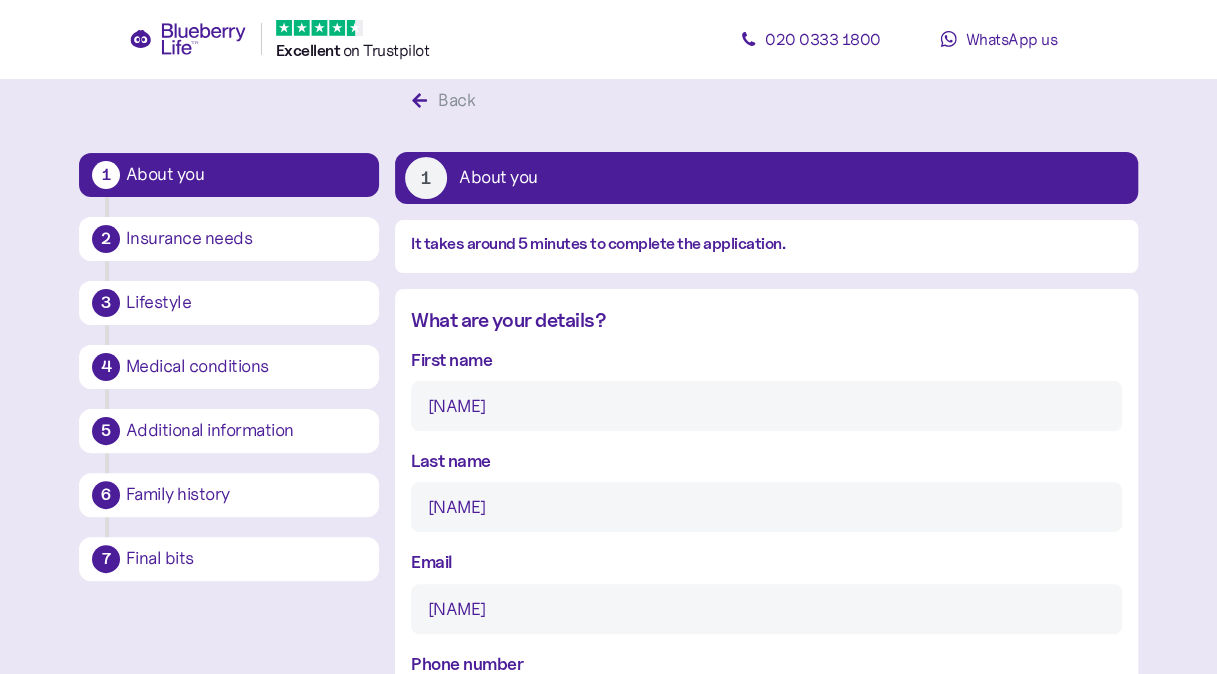 type on "[NAME]@[DOMAIN]" 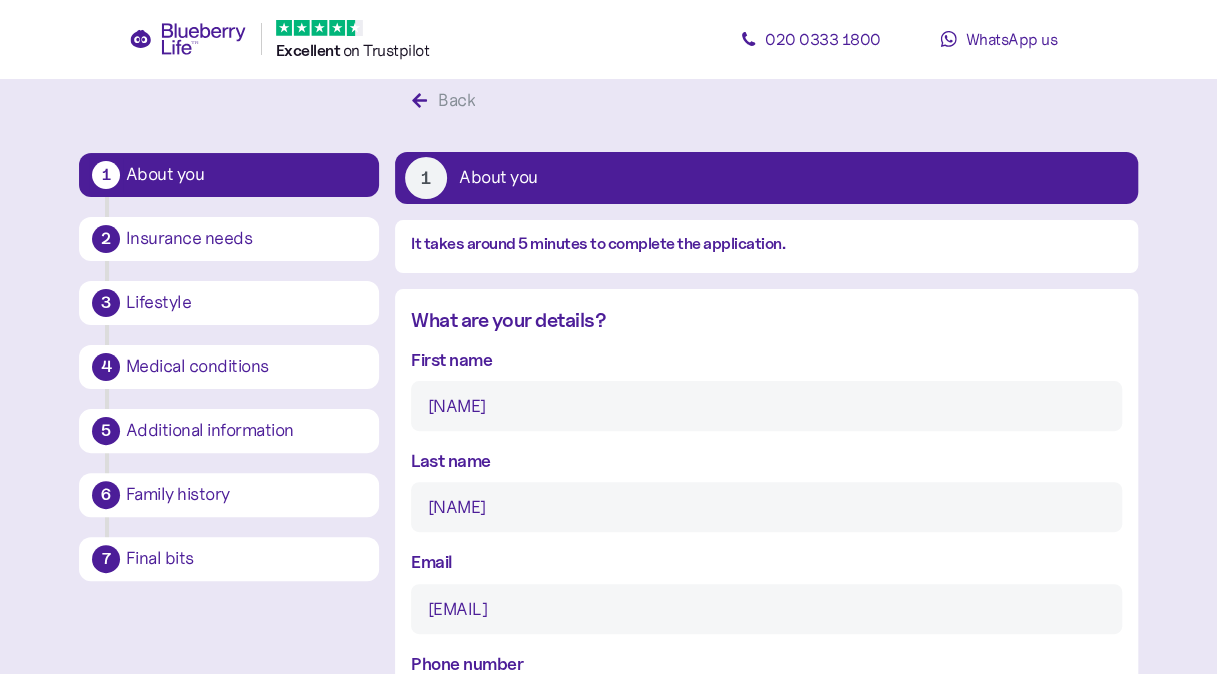 type on "**********" 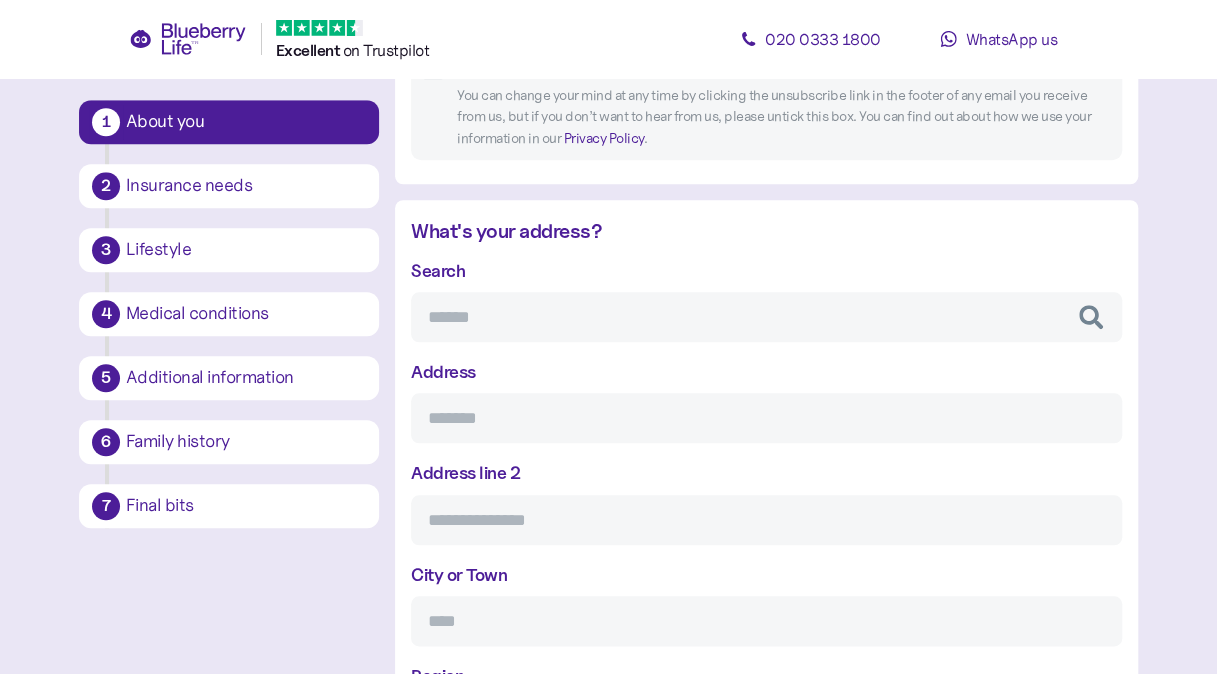 scroll, scrollTop: 752, scrollLeft: 0, axis: vertical 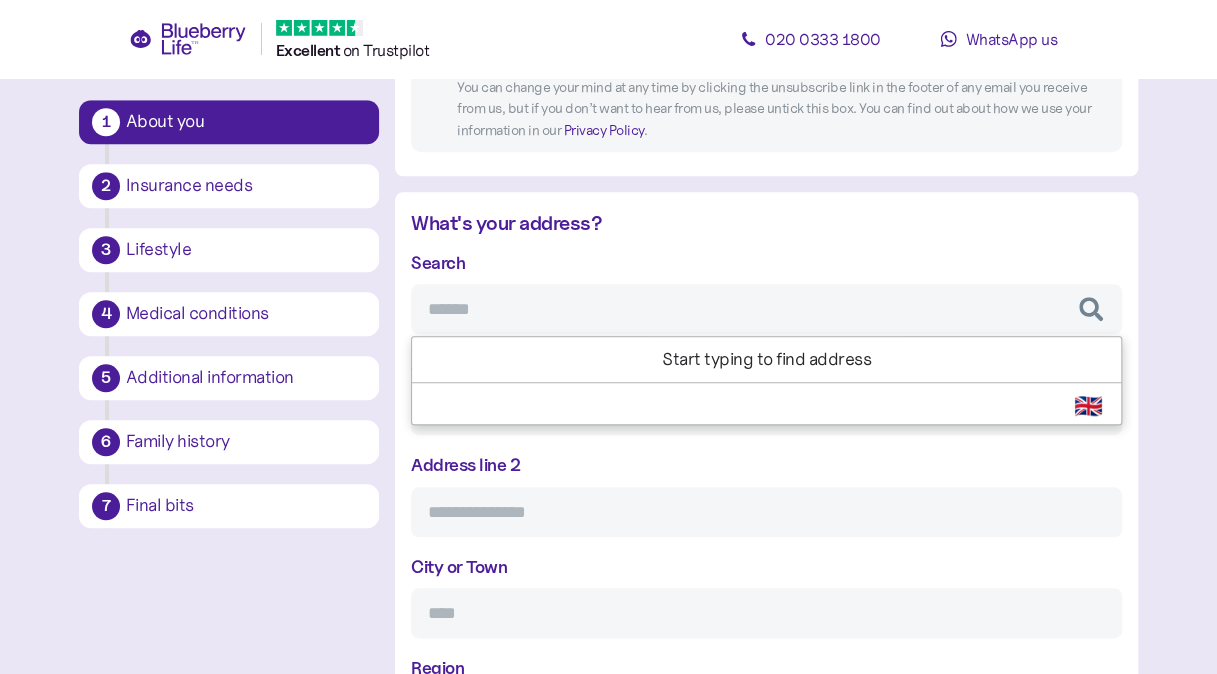 click on "Search" at bounding box center (766, 309) 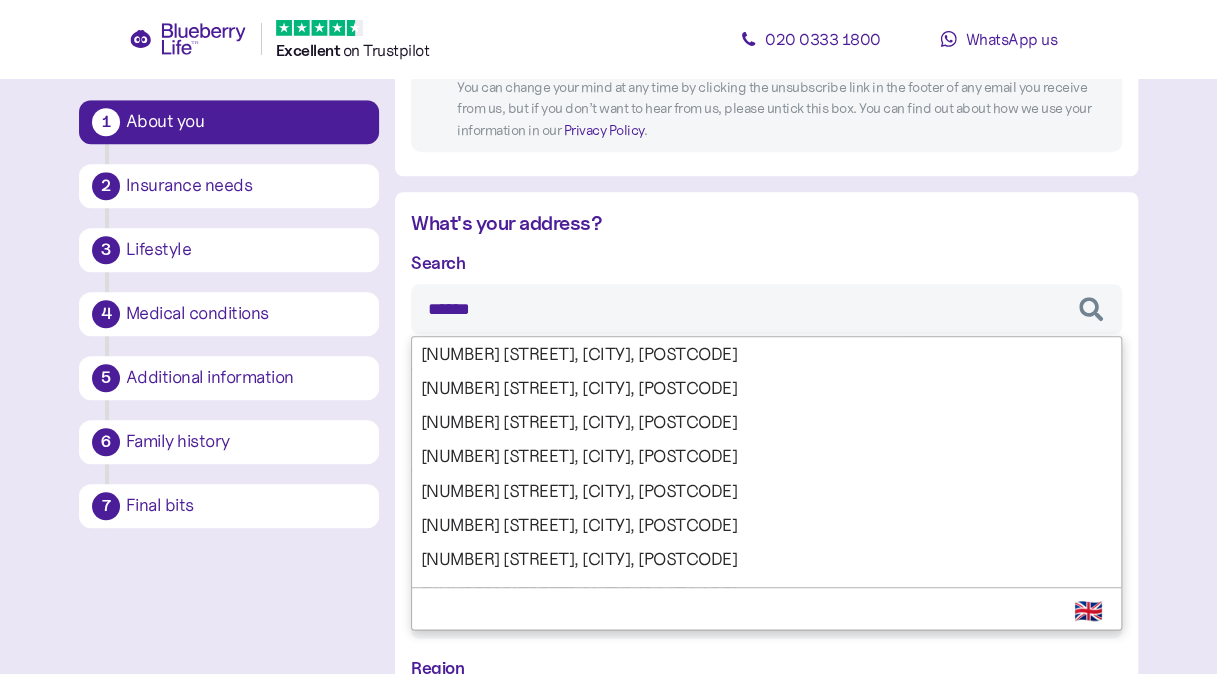 type on "*******" 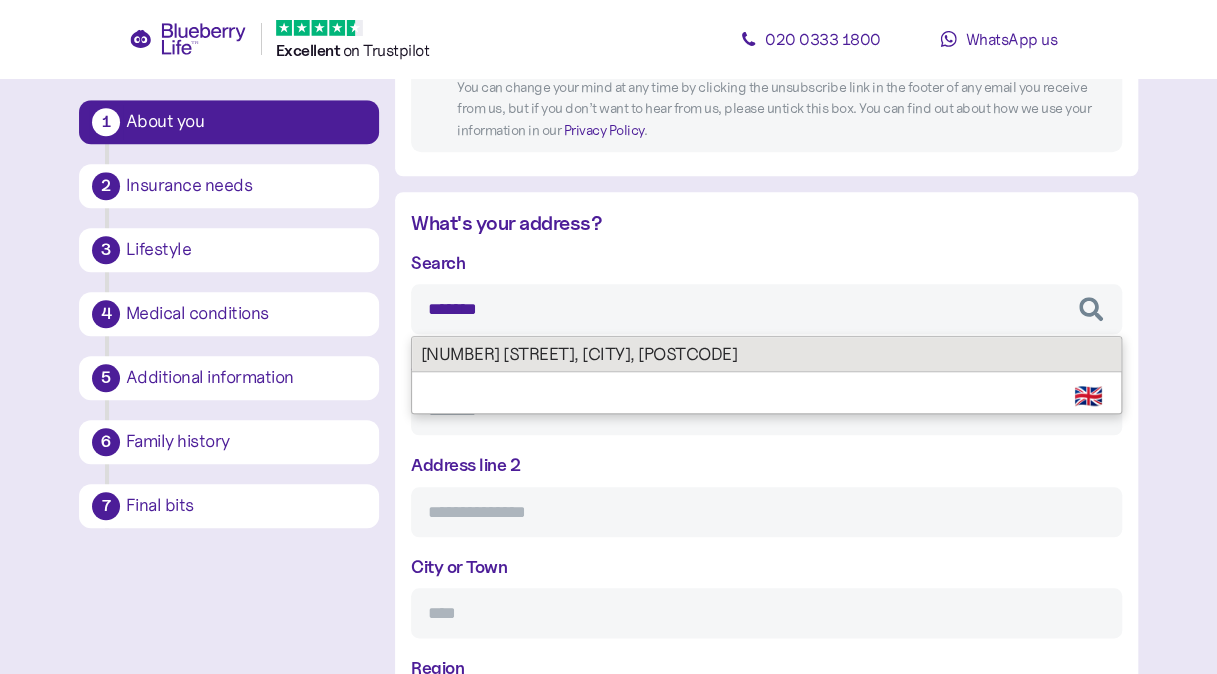 type on "**********" 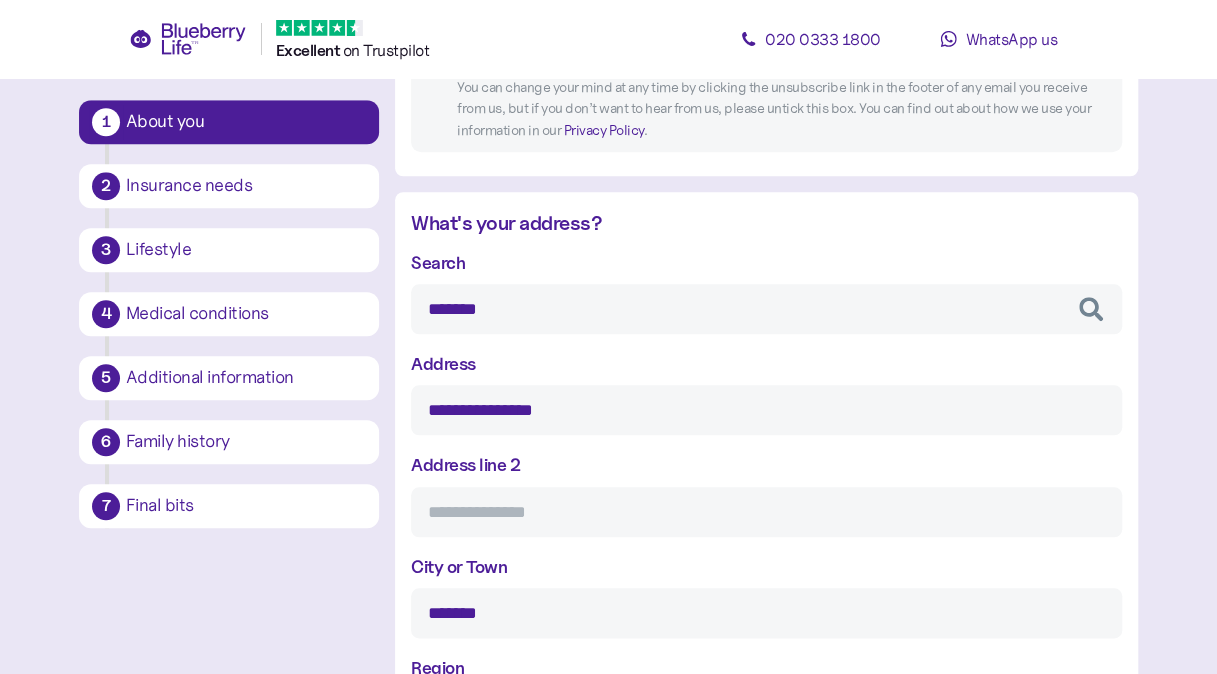 click on "**********" at bounding box center [766, 545] 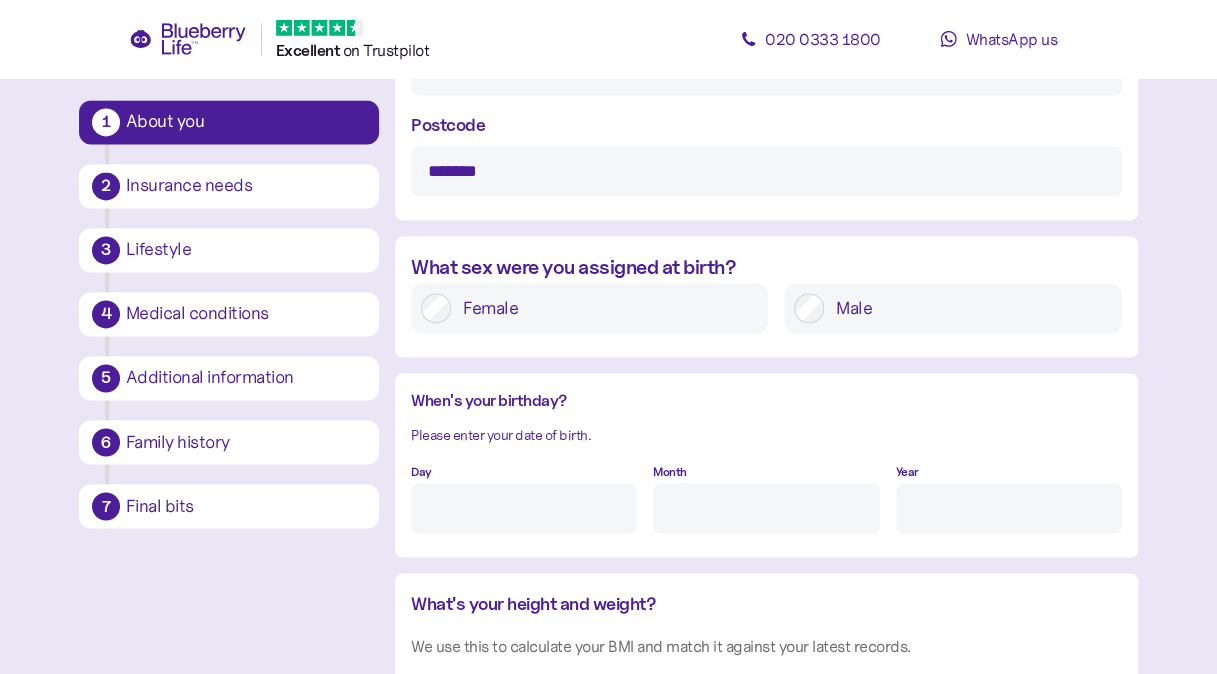 scroll, scrollTop: 1412, scrollLeft: 0, axis: vertical 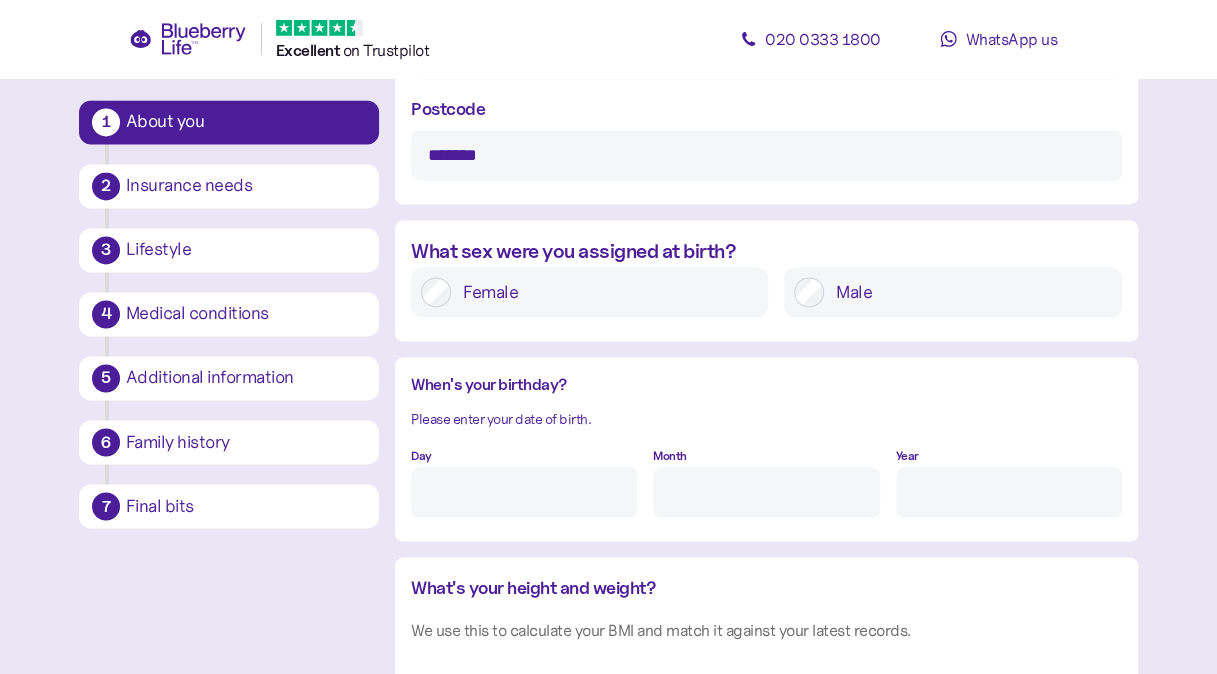 type on "*******" 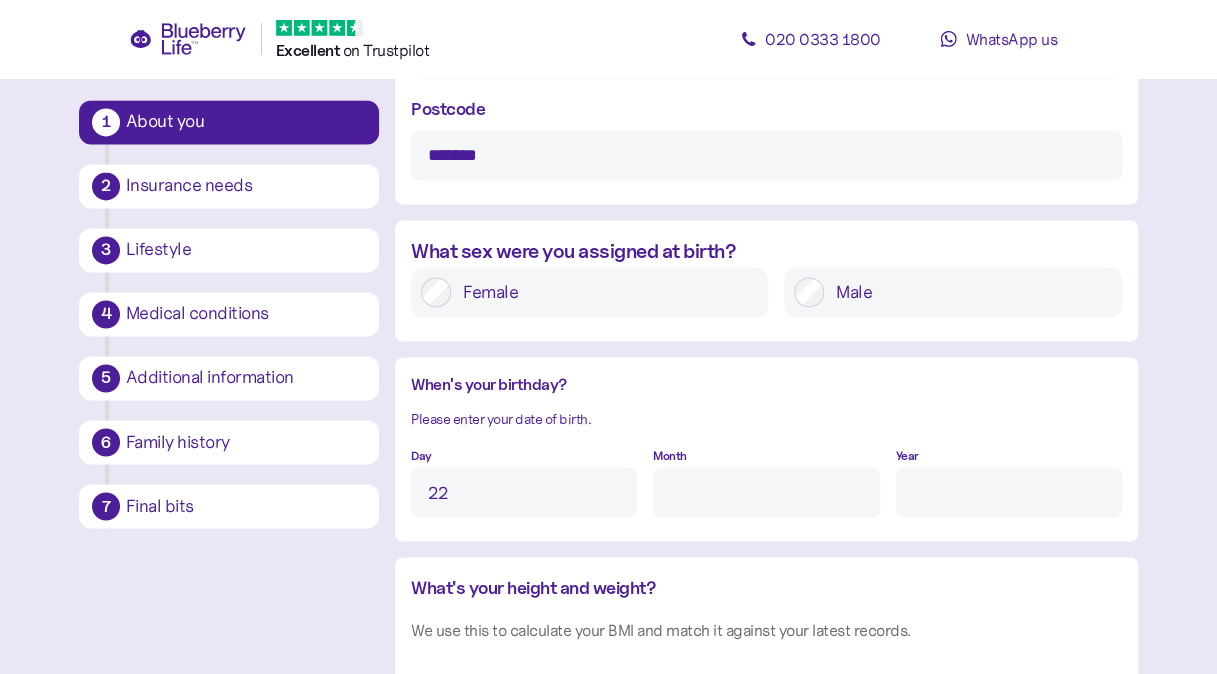 type on "22" 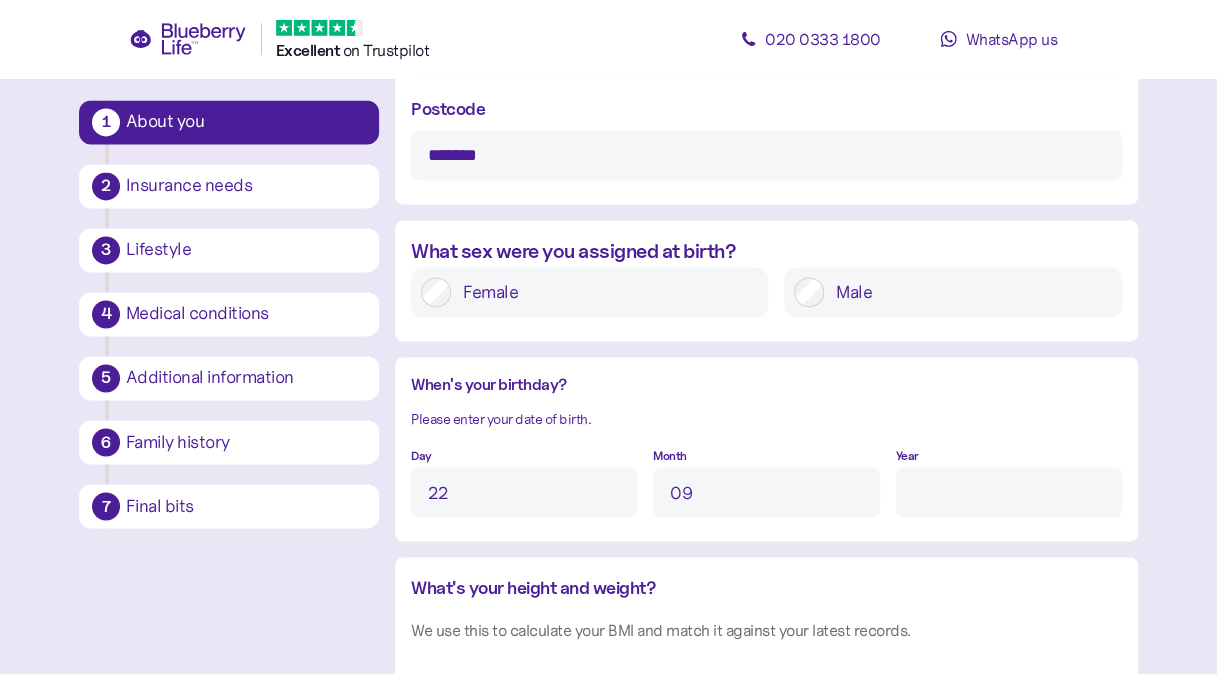 type on "9" 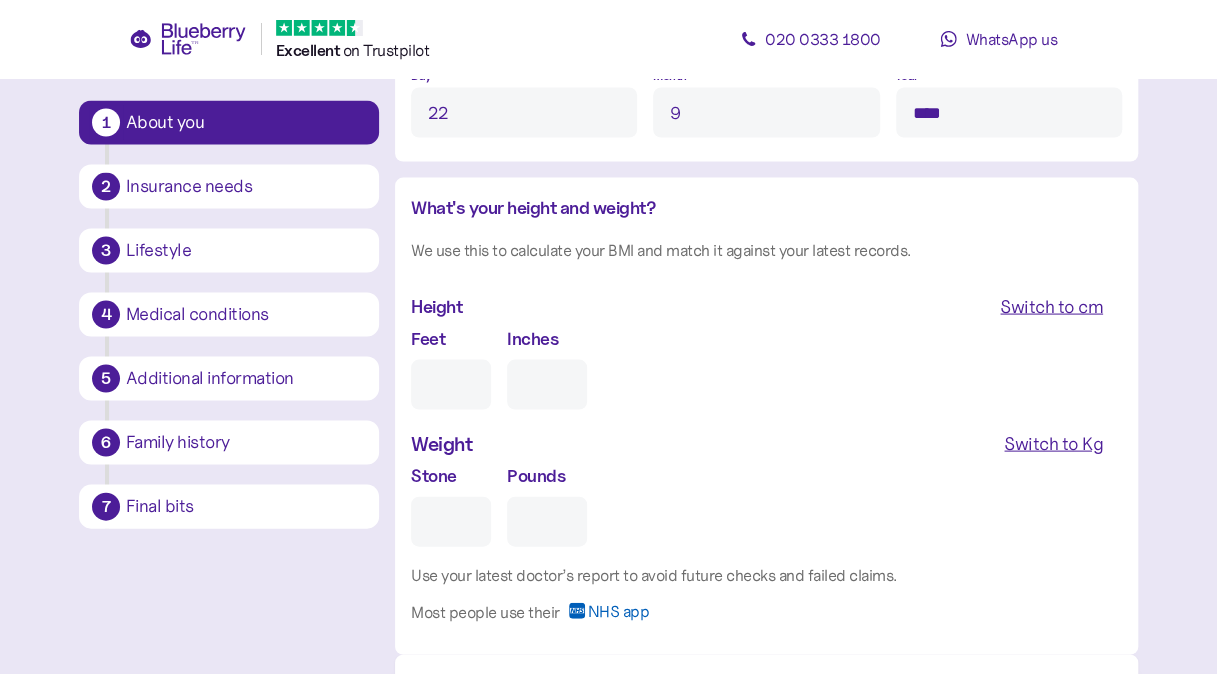 scroll, scrollTop: 1794, scrollLeft: 0, axis: vertical 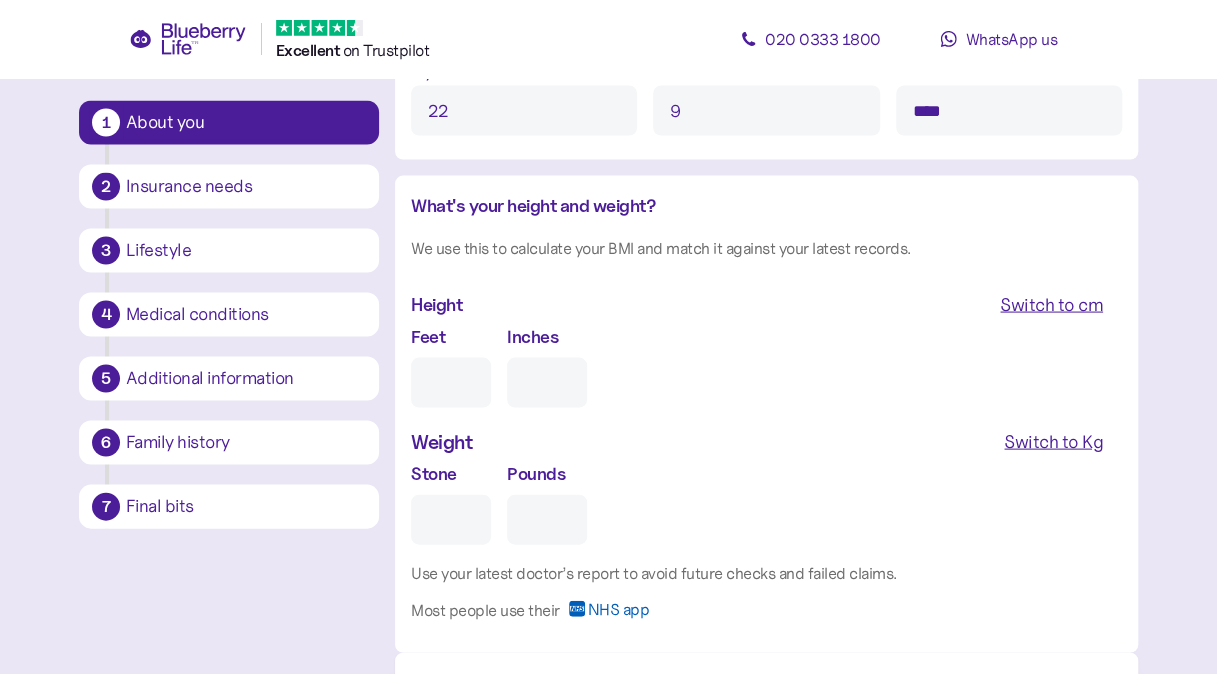 type on "****" 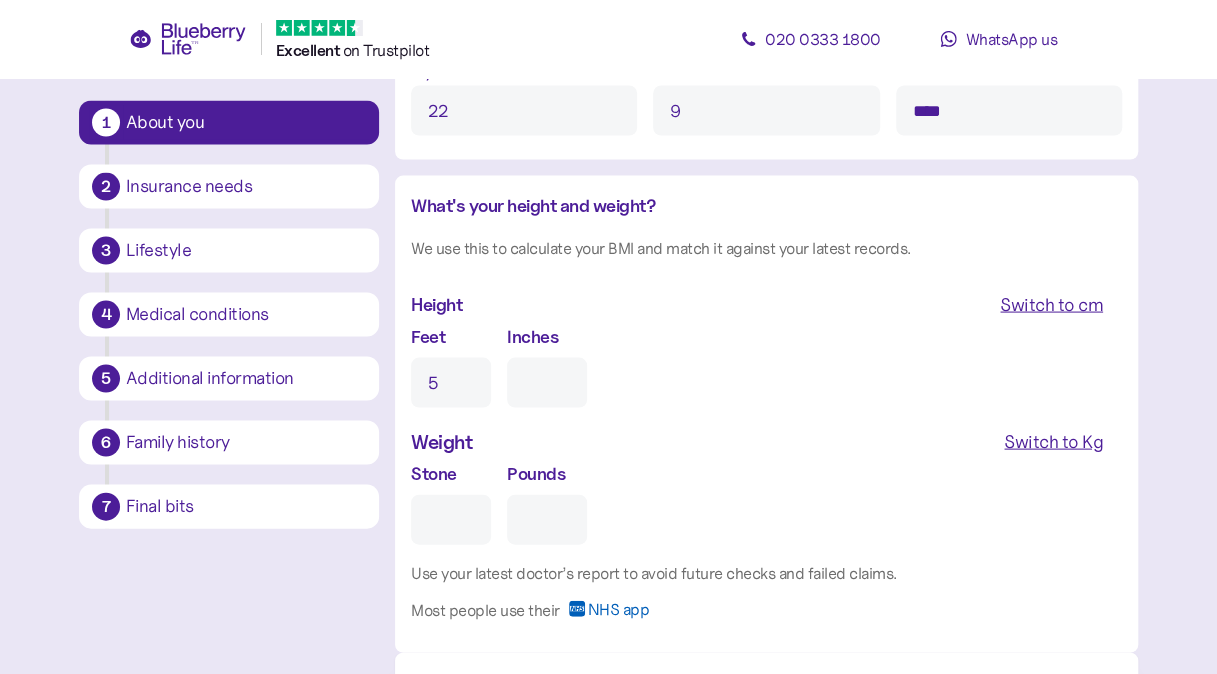 type on "0" 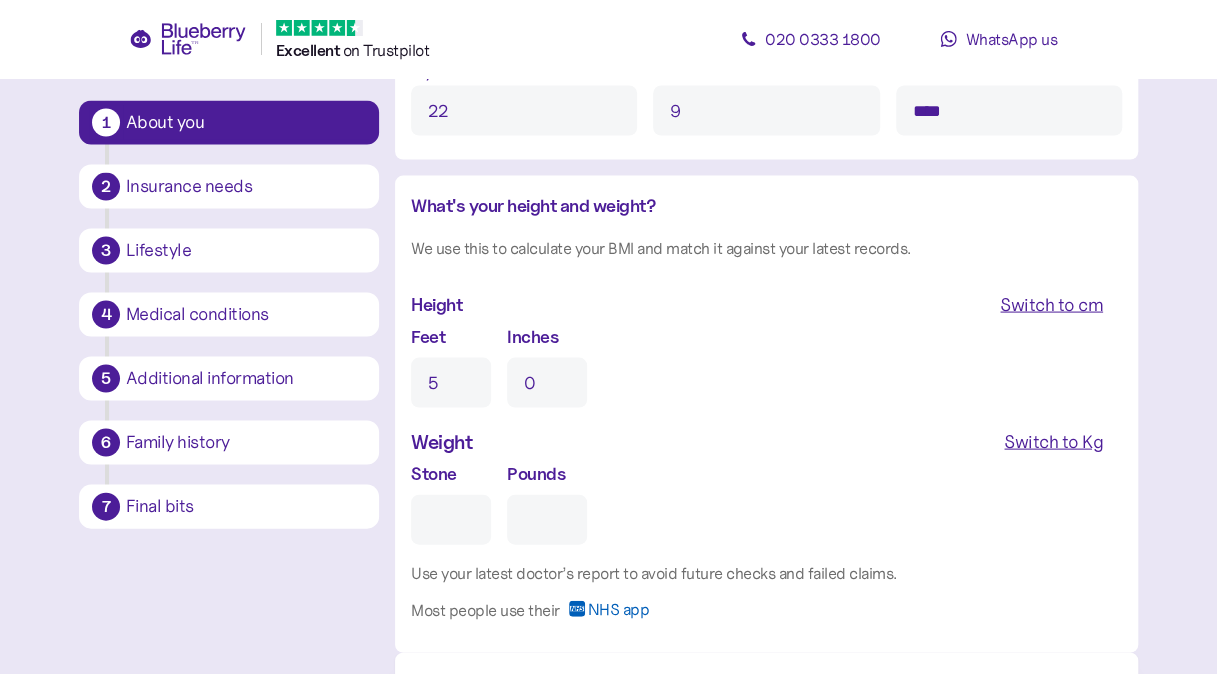type on "5" 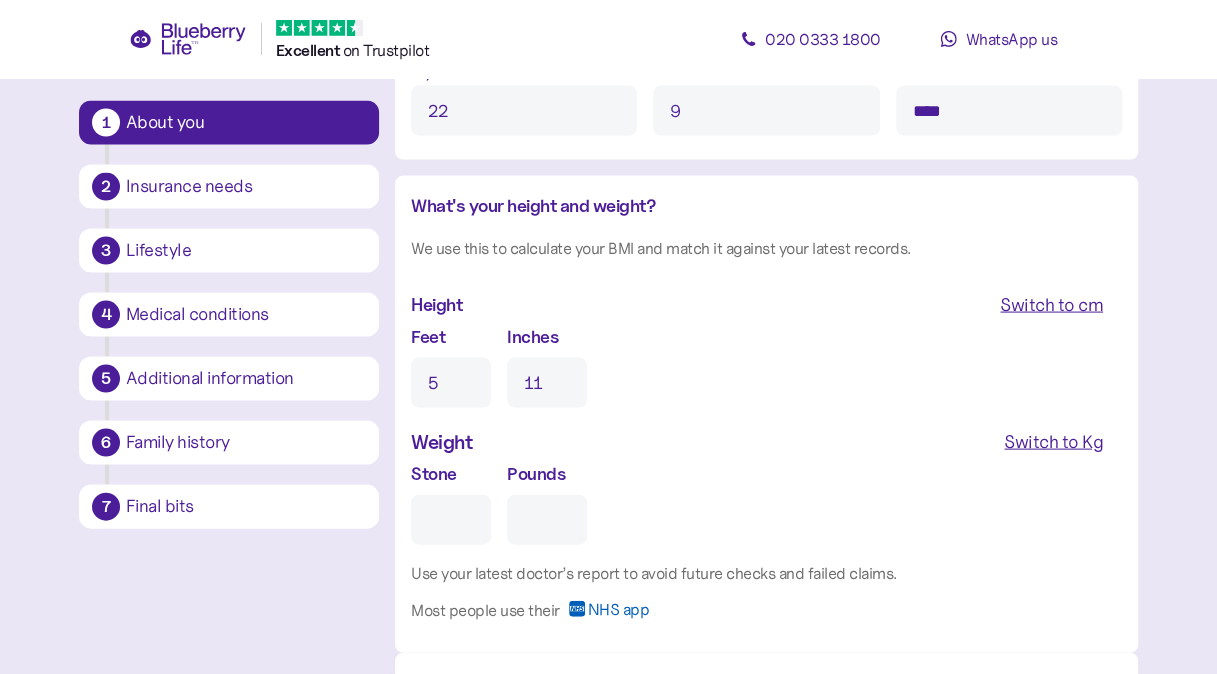 type on "11" 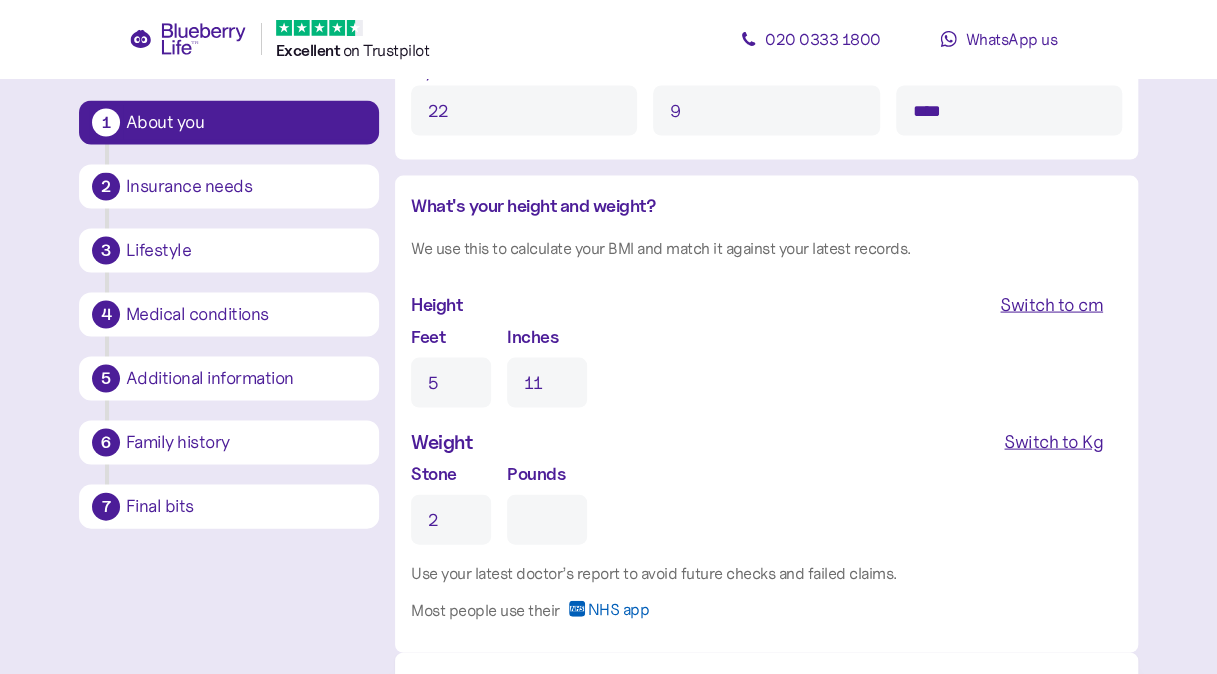 type on "0" 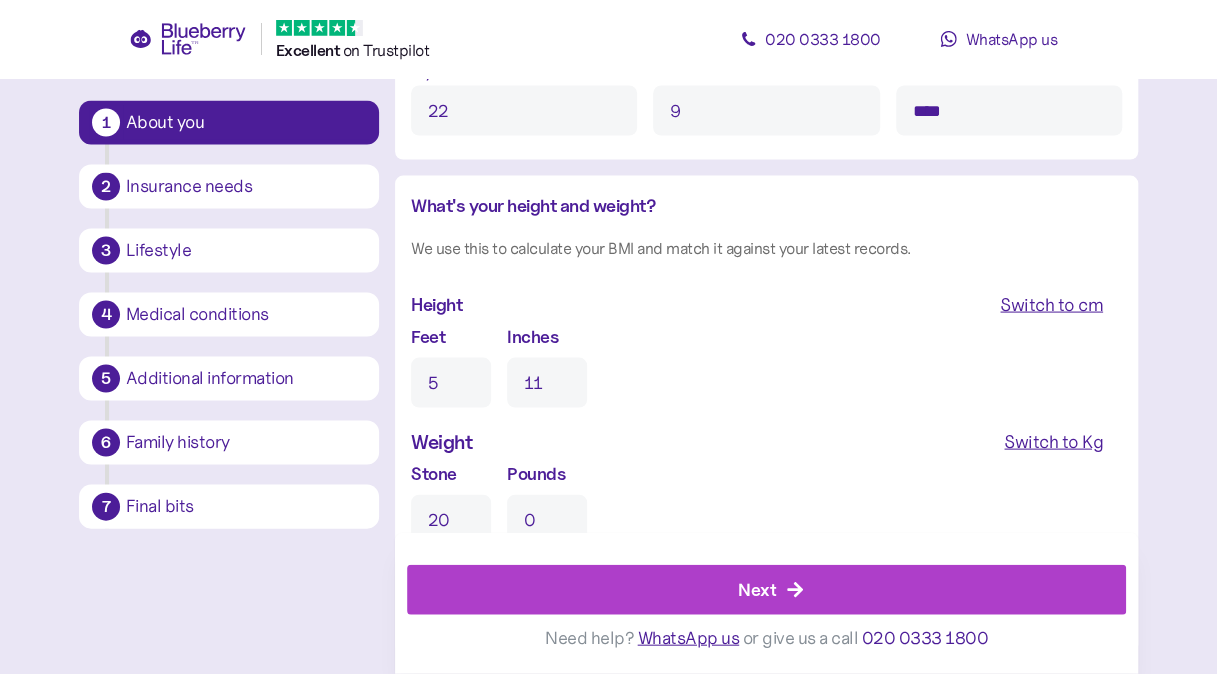 type on "20" 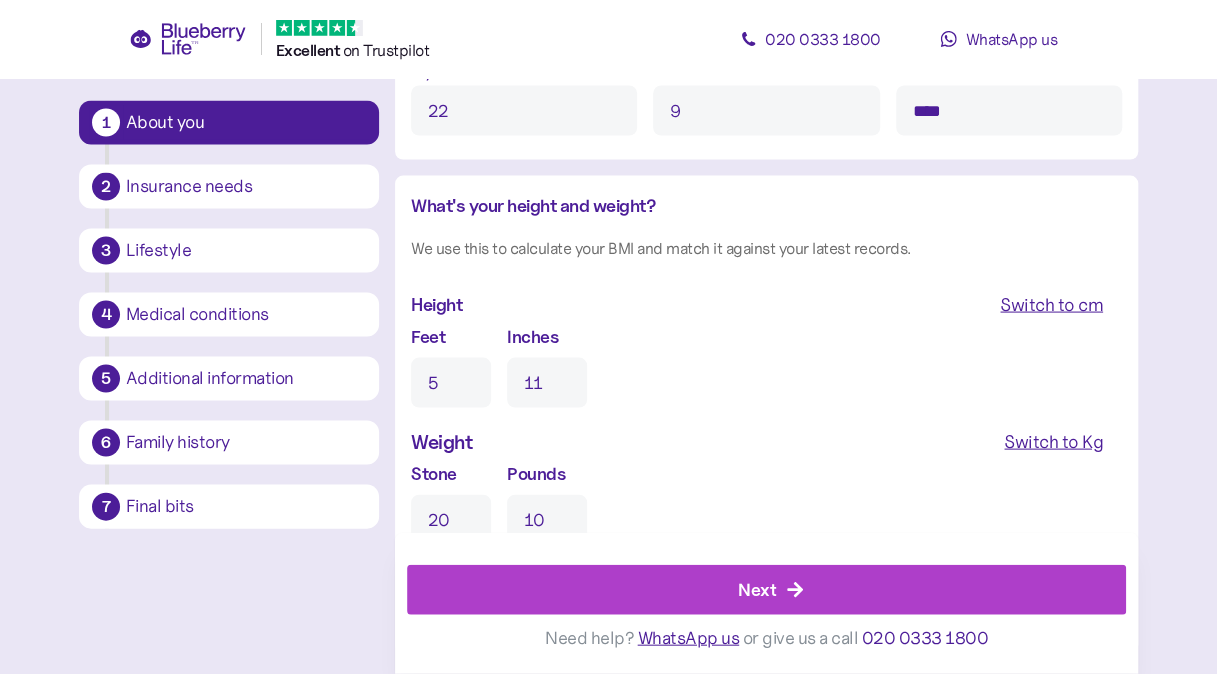 type on "10" 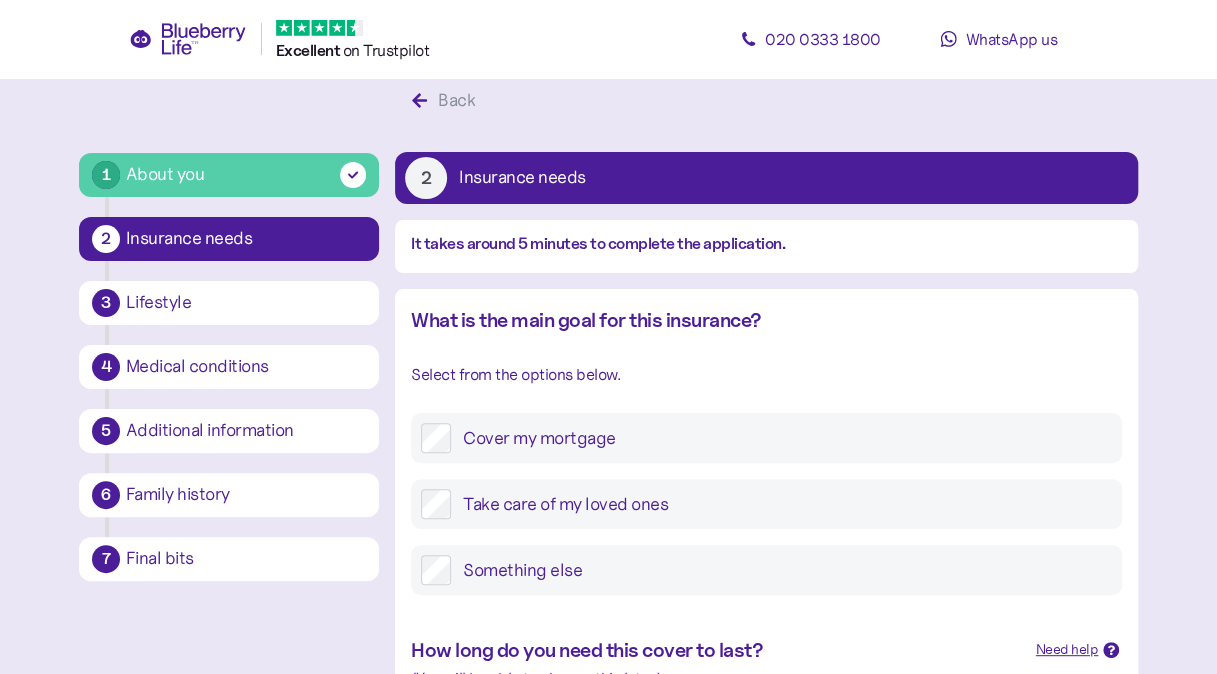 scroll, scrollTop: 0, scrollLeft: 0, axis: both 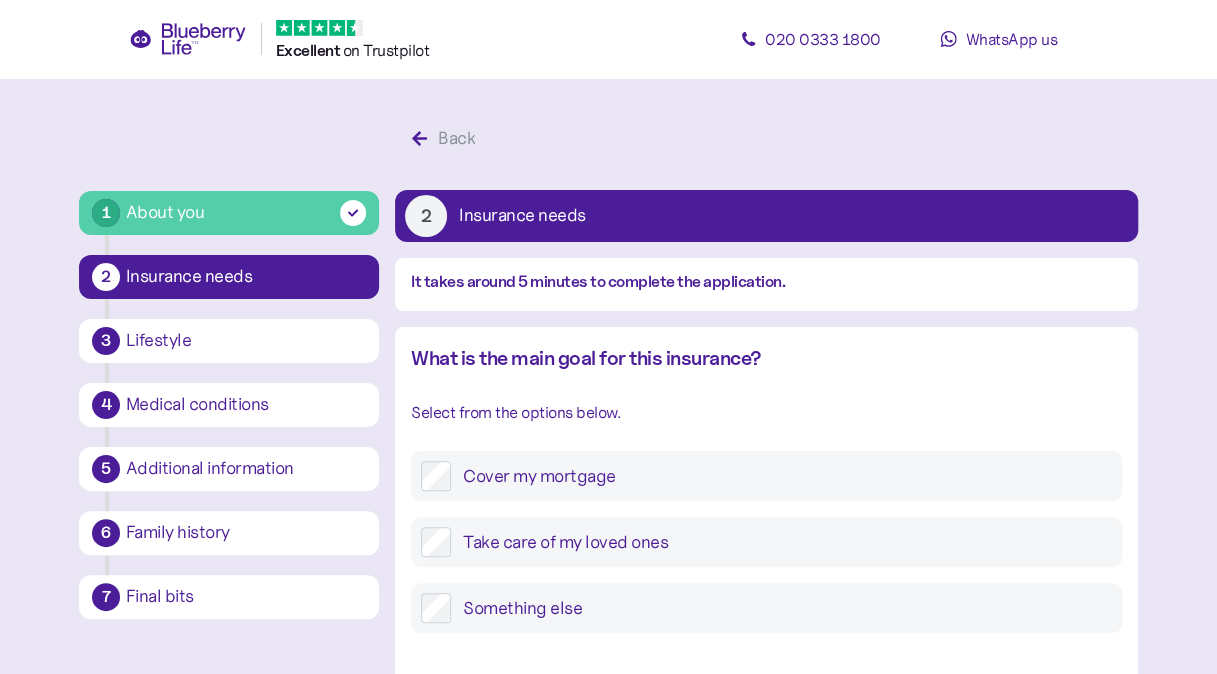 click on "Take care of my loved ones" at bounding box center (781, 542) 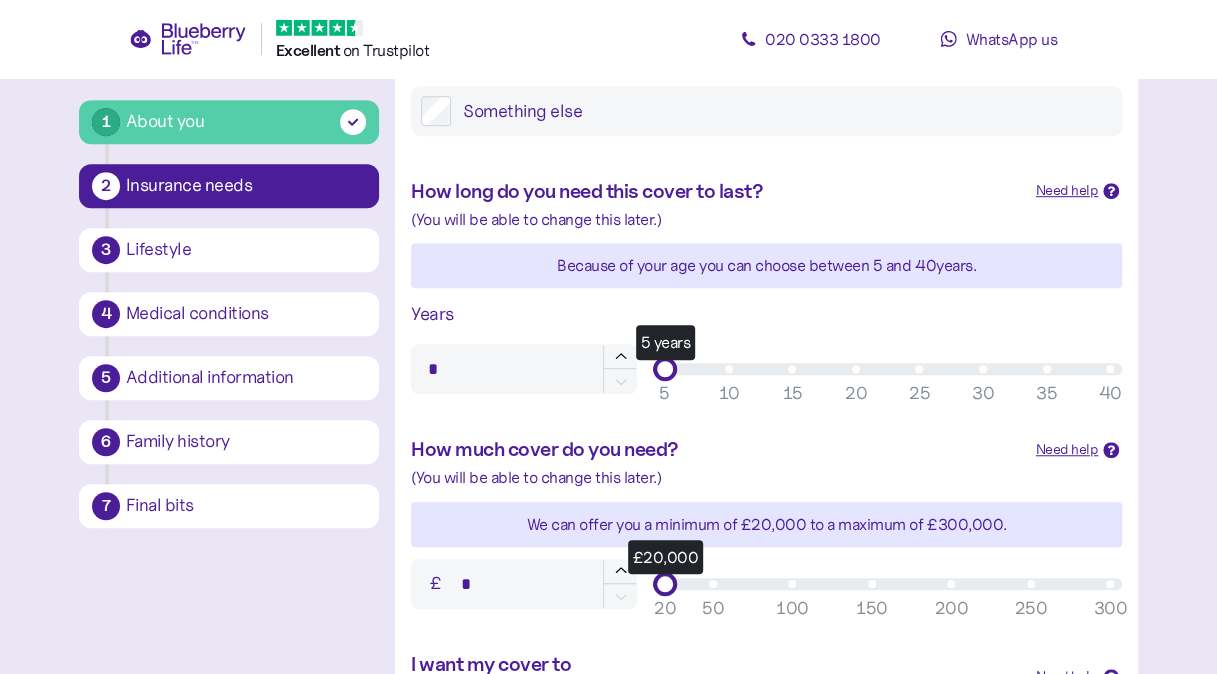 scroll, scrollTop: 501, scrollLeft: 0, axis: vertical 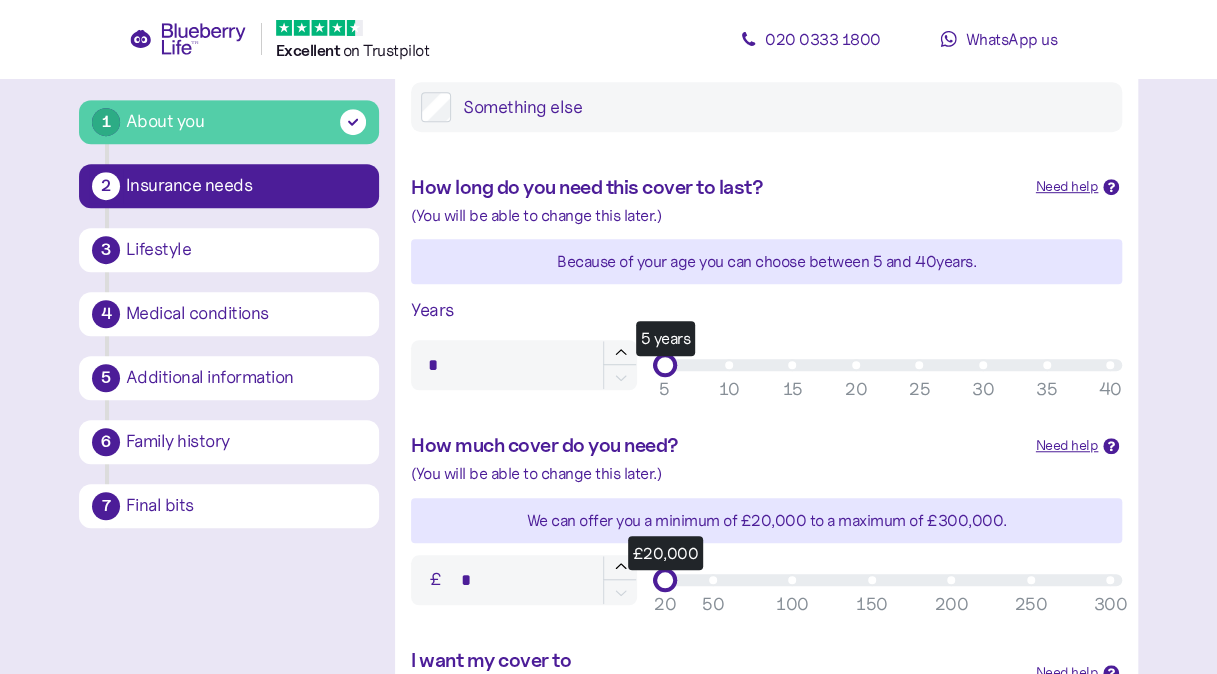 type on "**" 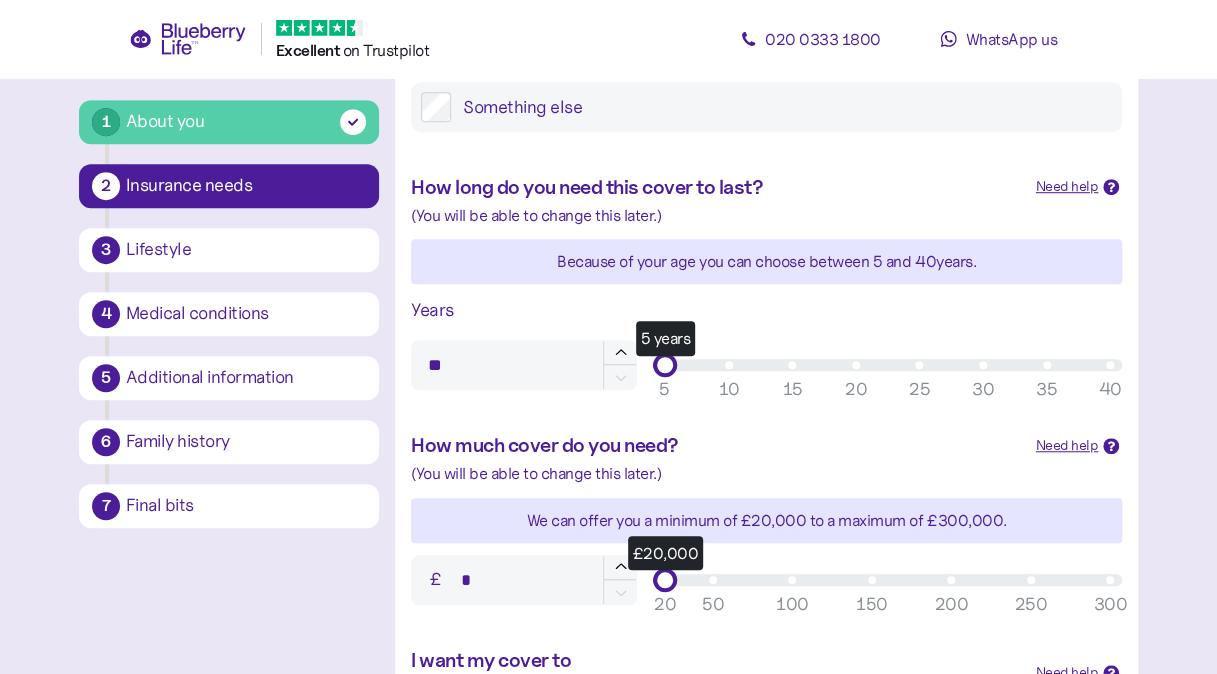click on "5 years" at bounding box center [887, 365] 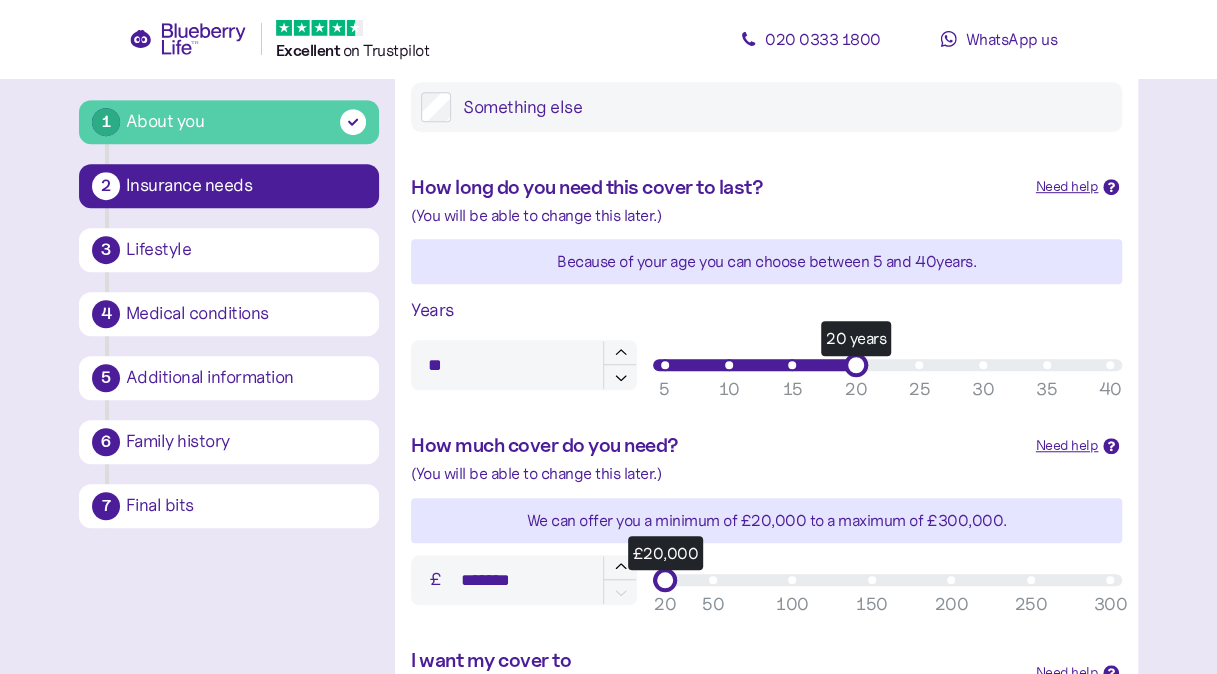 click on "£20,000" at bounding box center (887, 580) 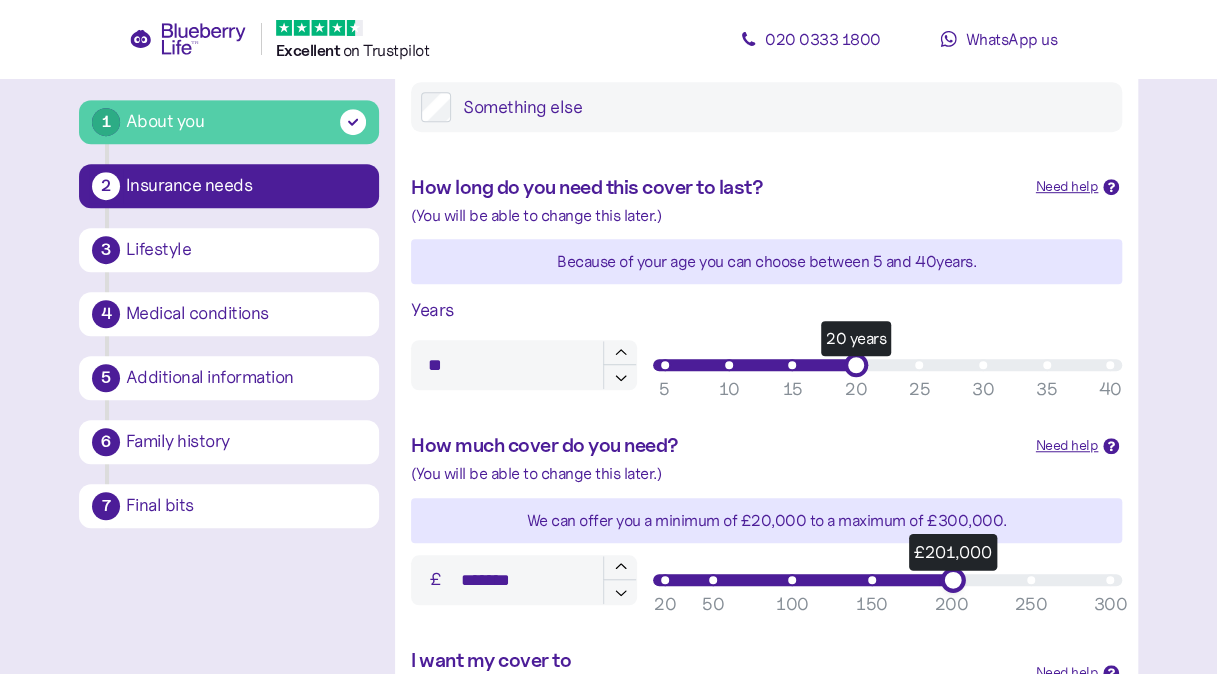 type on "*******" 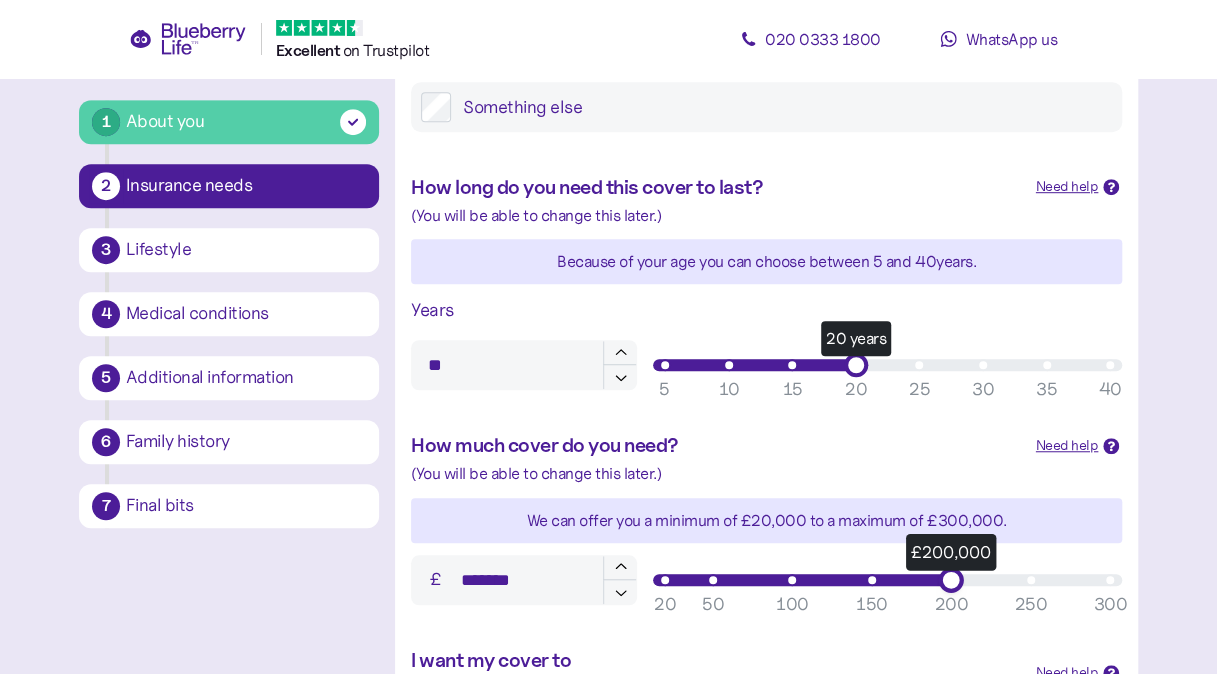 click on "£200,000" at bounding box center [951, 579] 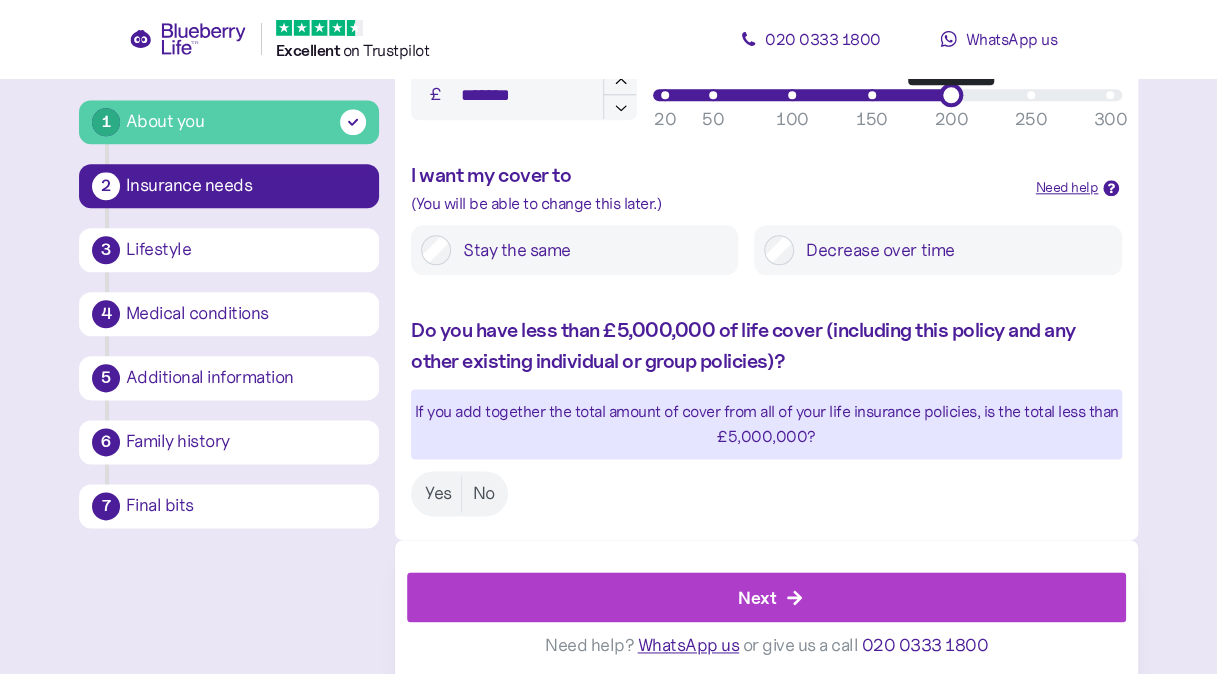 scroll, scrollTop: 993, scrollLeft: 0, axis: vertical 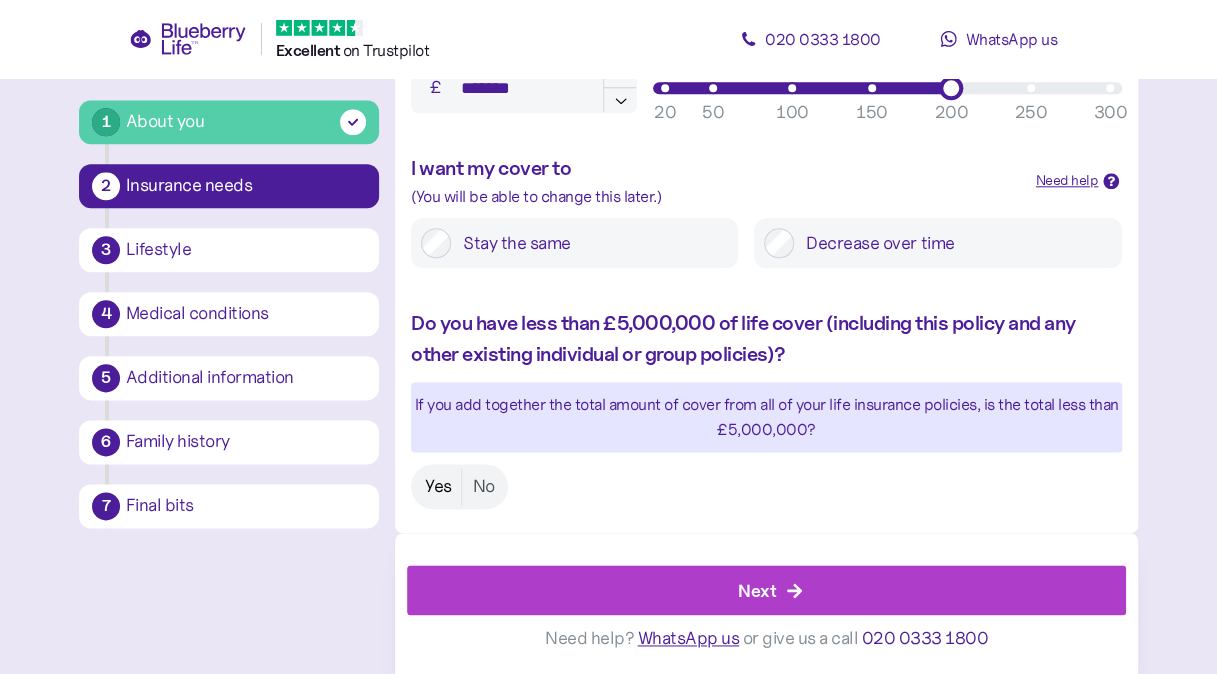 click on "Yes" at bounding box center (438, 486) 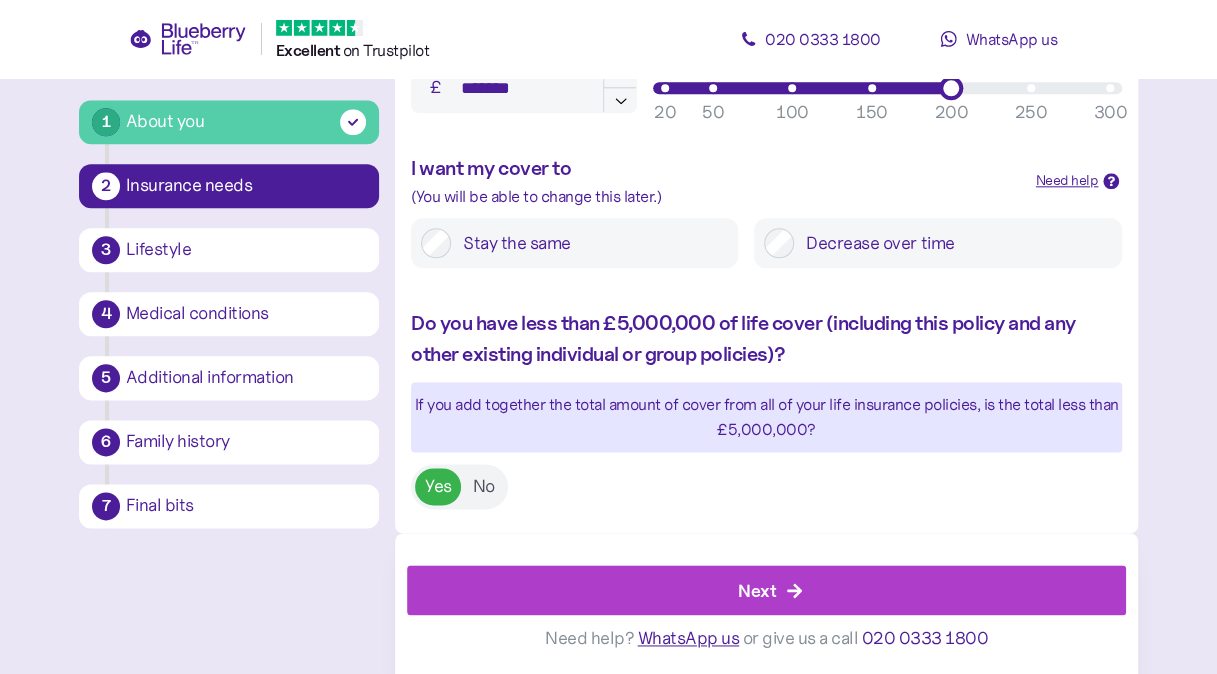 click on "Next" at bounding box center (757, 590) 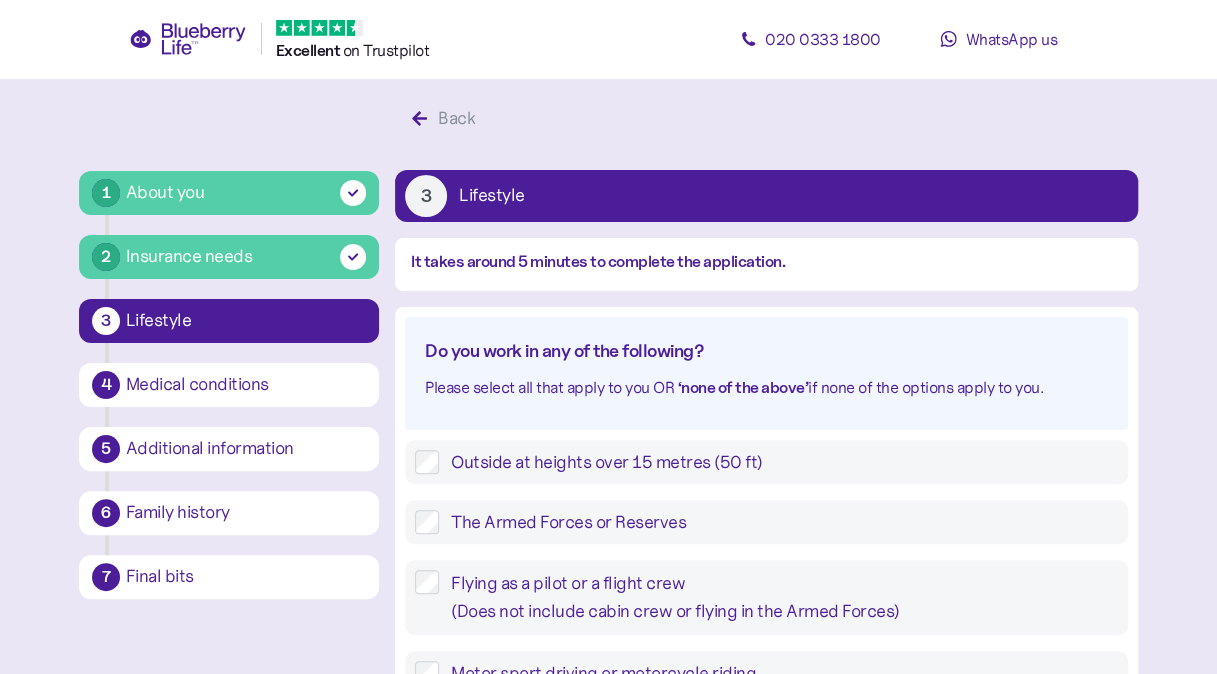 scroll, scrollTop: 38, scrollLeft: 0, axis: vertical 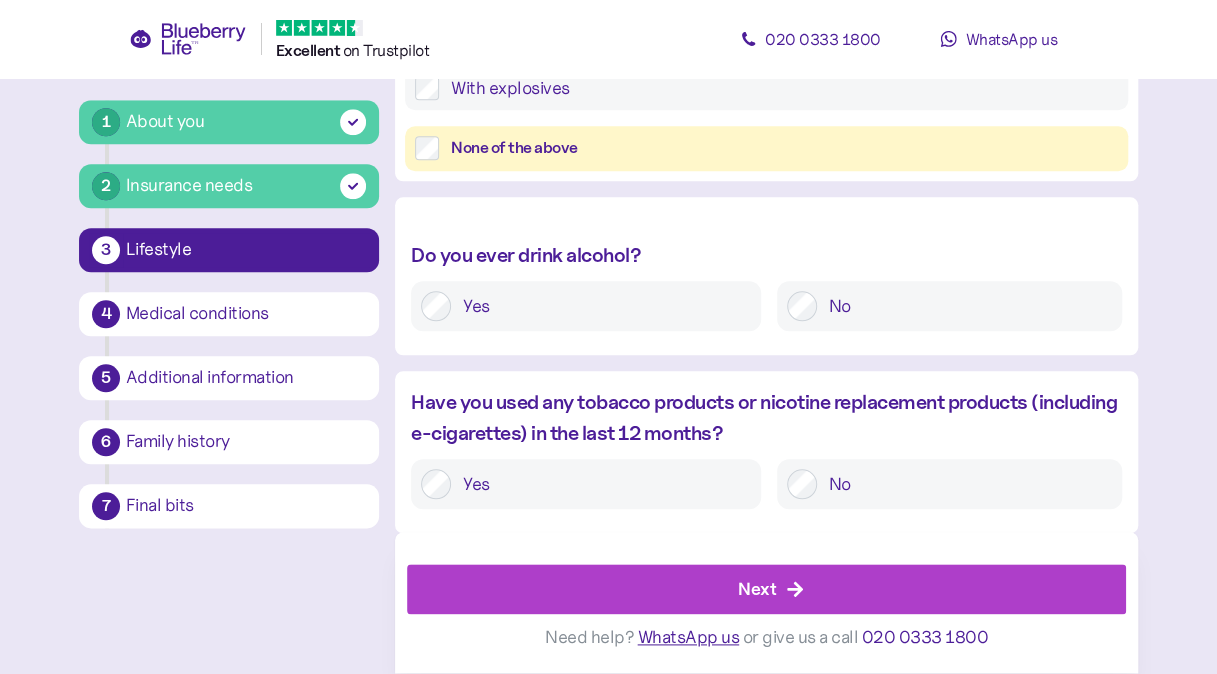 click on "Next" at bounding box center [771, 590] 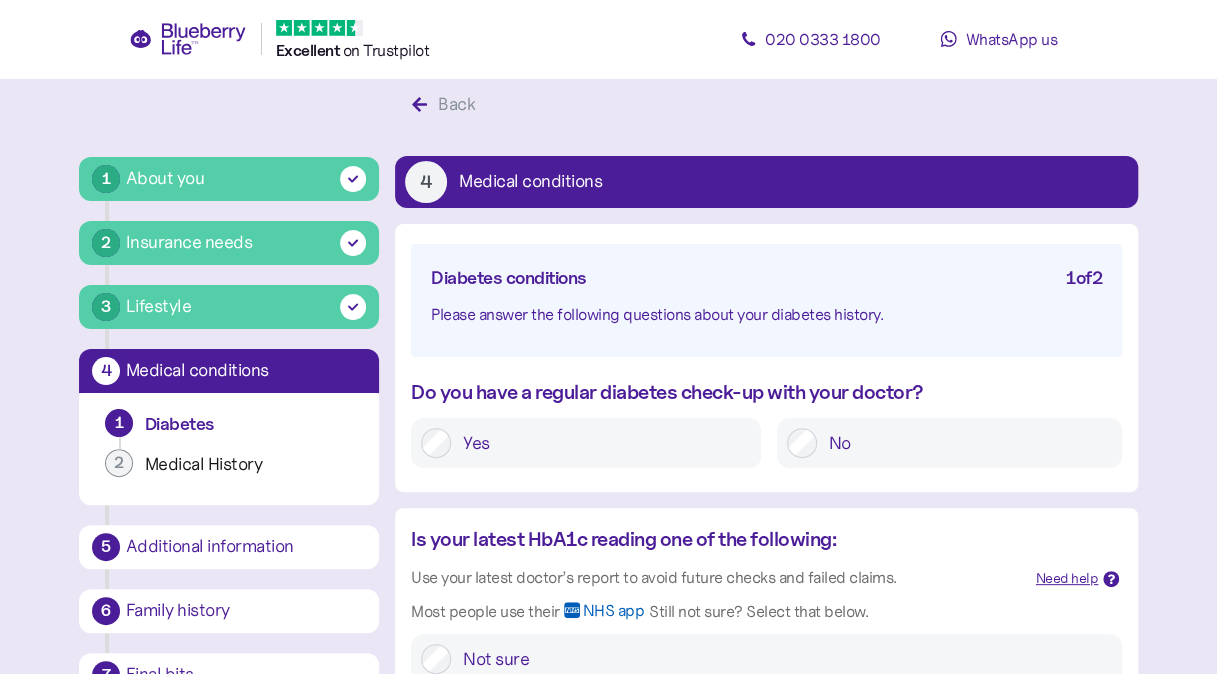 scroll, scrollTop: 38, scrollLeft: 0, axis: vertical 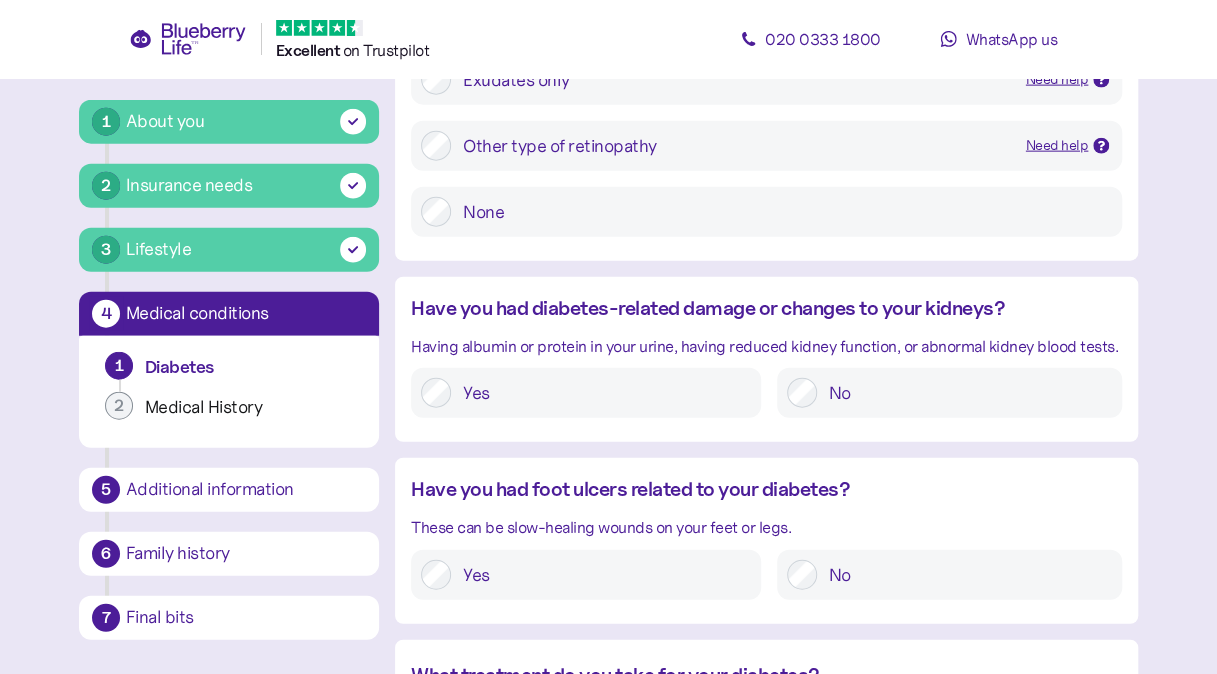 click on "No" at bounding box center [949, 393] 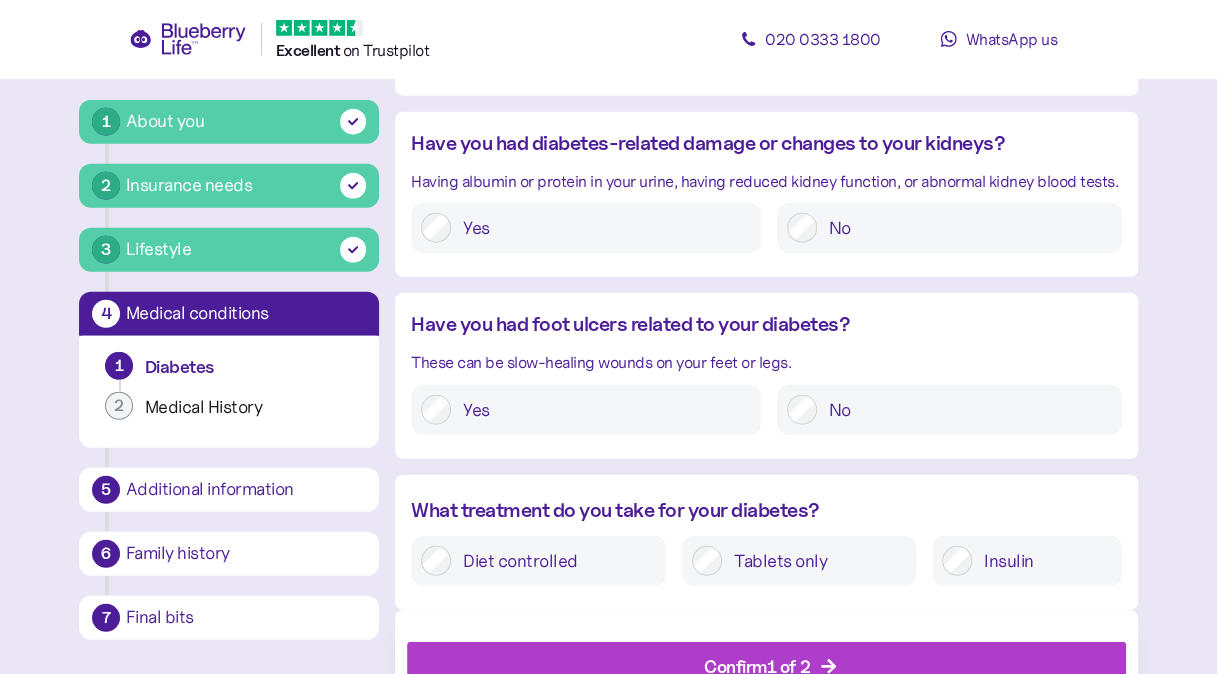 scroll, scrollTop: 2430, scrollLeft: 0, axis: vertical 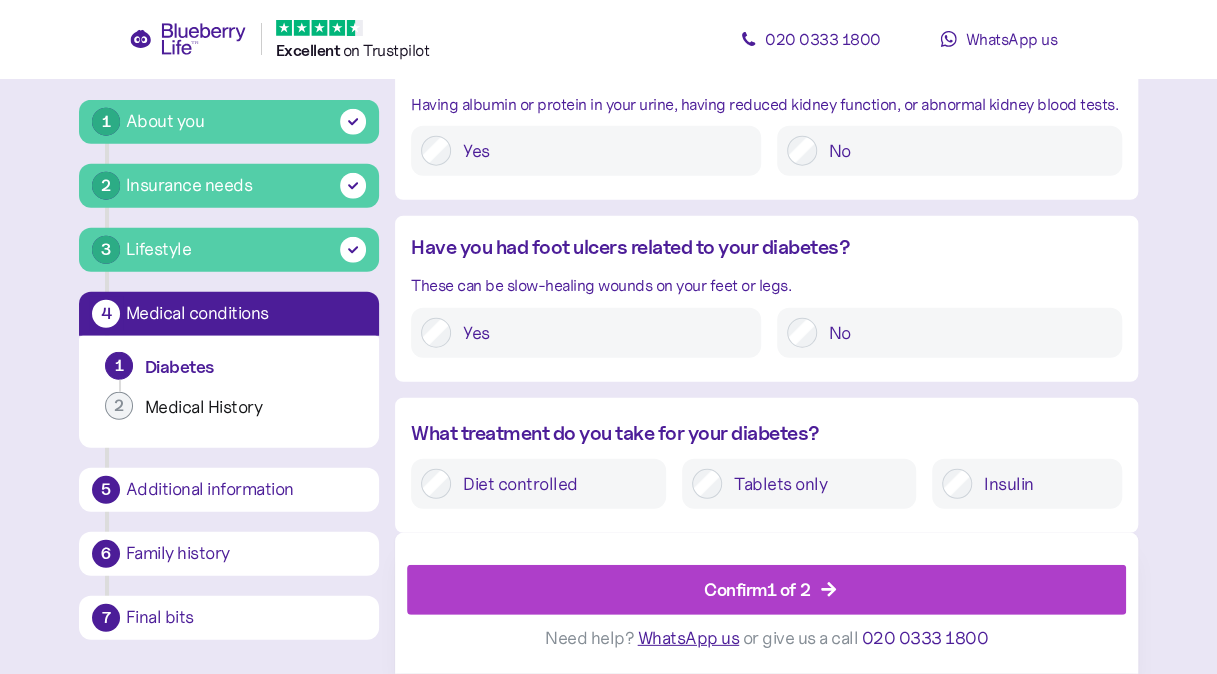 click on "Tablets only" at bounding box center (814, 484) 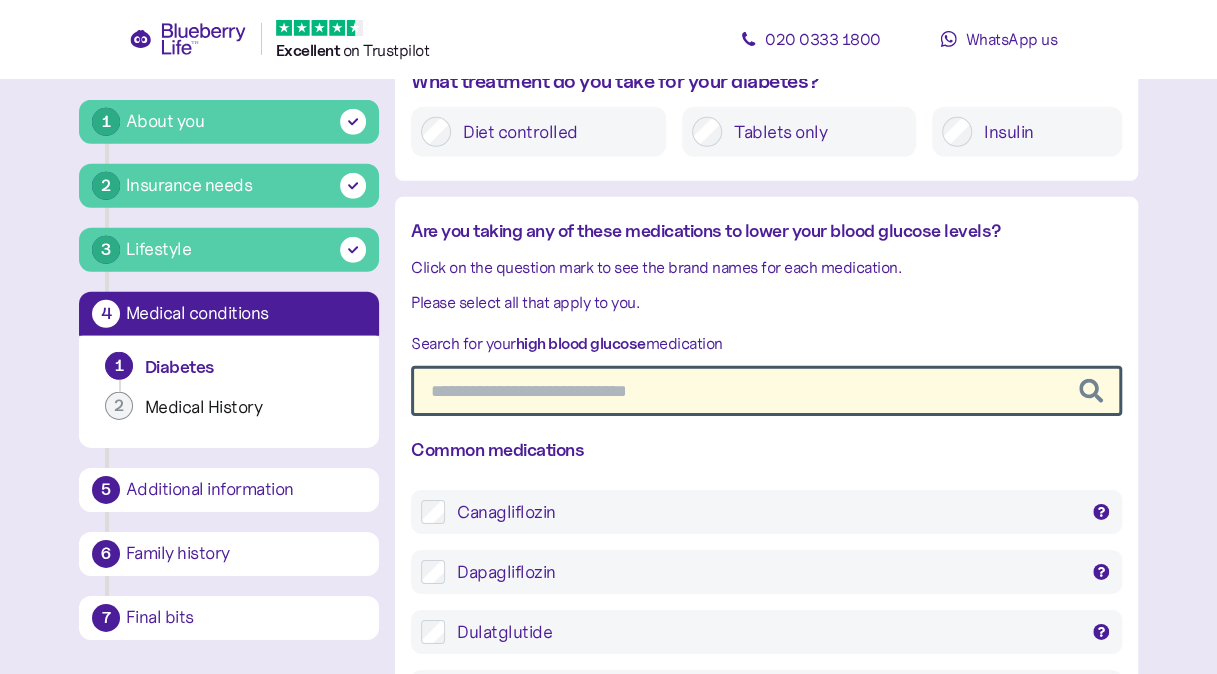 scroll, scrollTop: 2822, scrollLeft: 0, axis: vertical 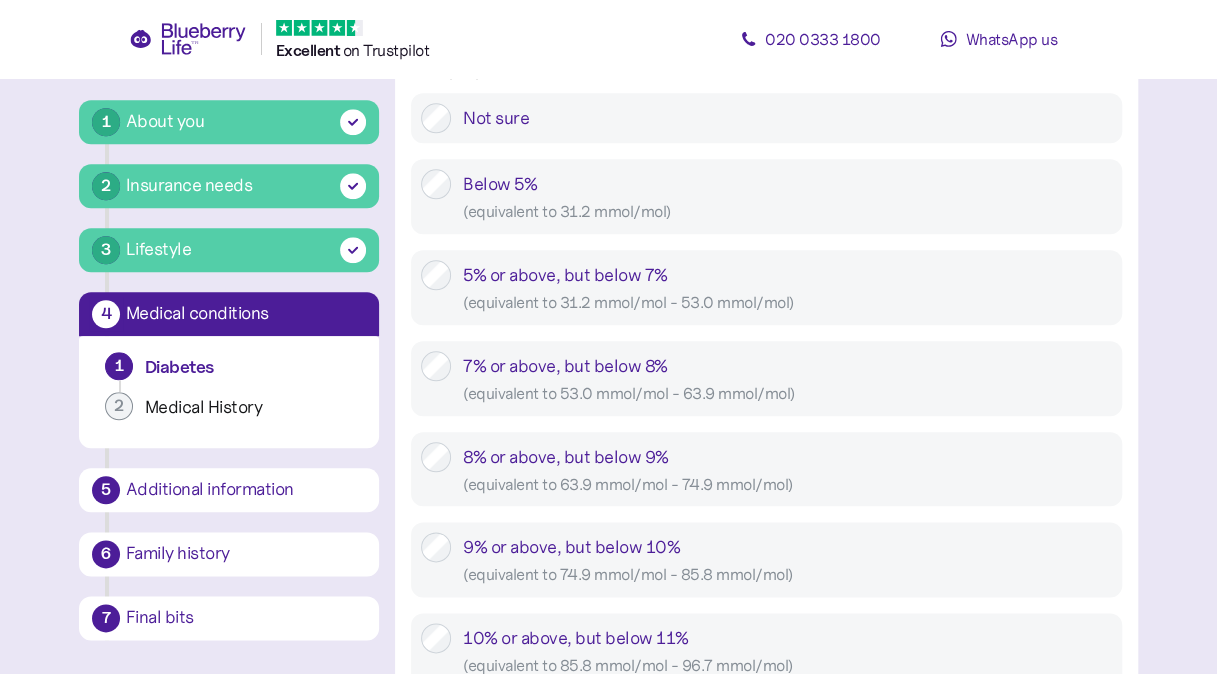 click on "Below 5% ( equivalent to 31.2 mmol/mol )" at bounding box center [781, 196] 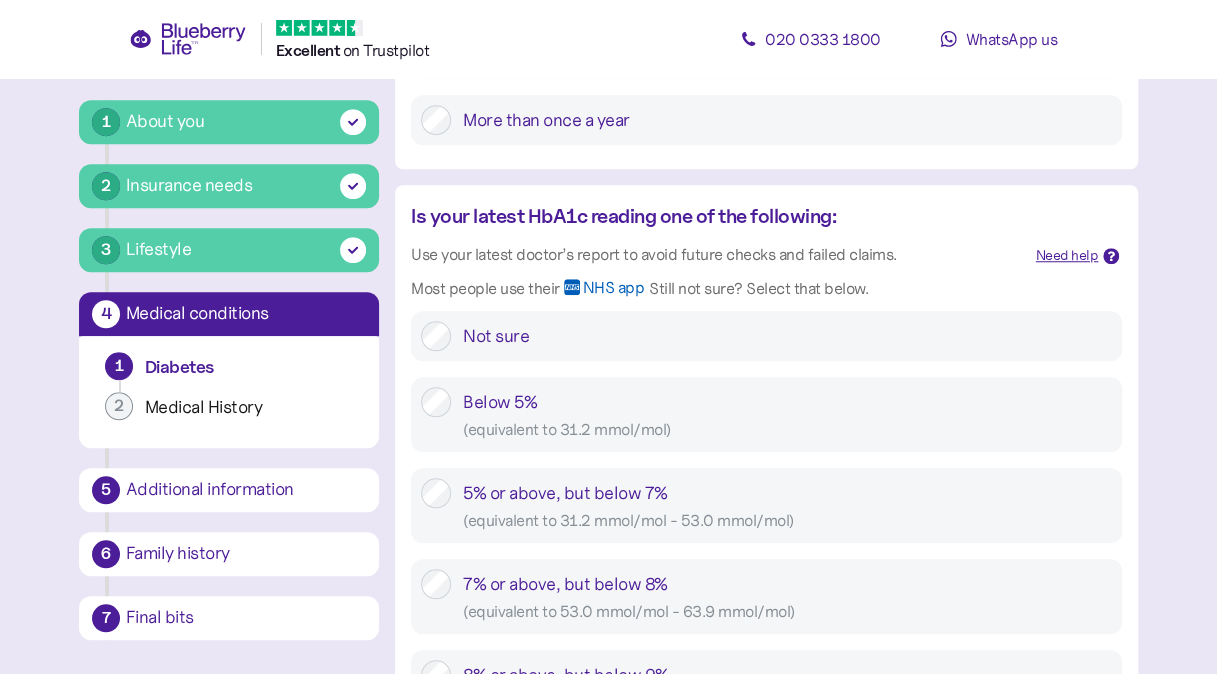 scroll, scrollTop: 634, scrollLeft: 0, axis: vertical 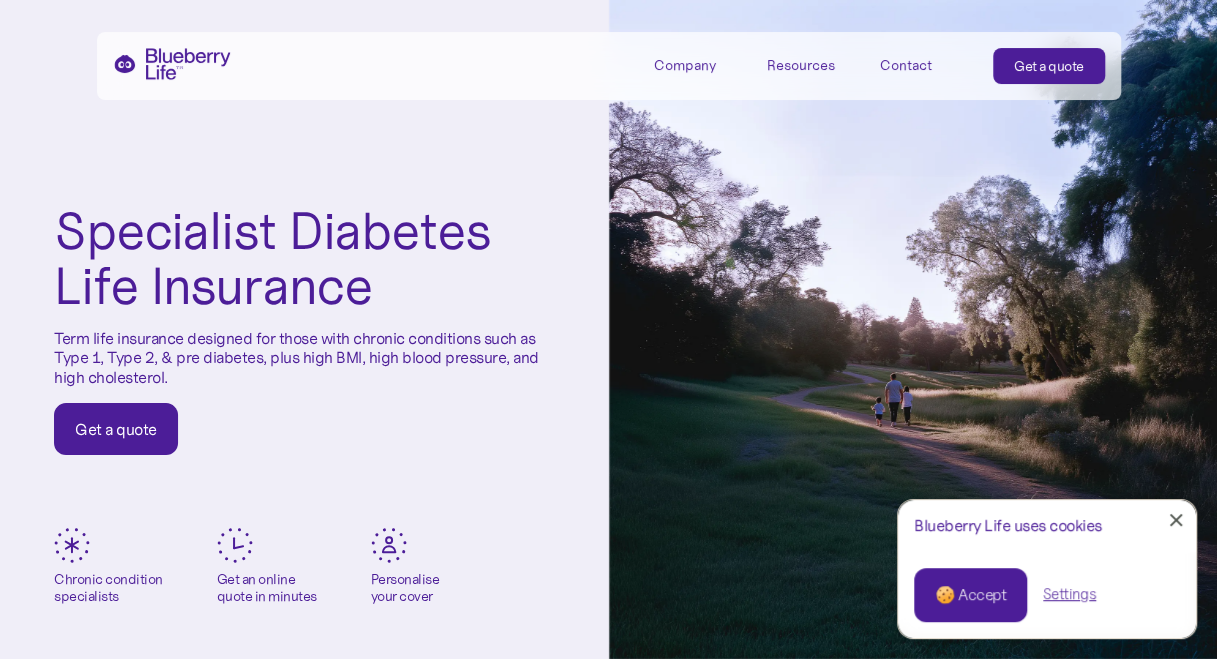 click on "Get a quote" at bounding box center (116, 429) 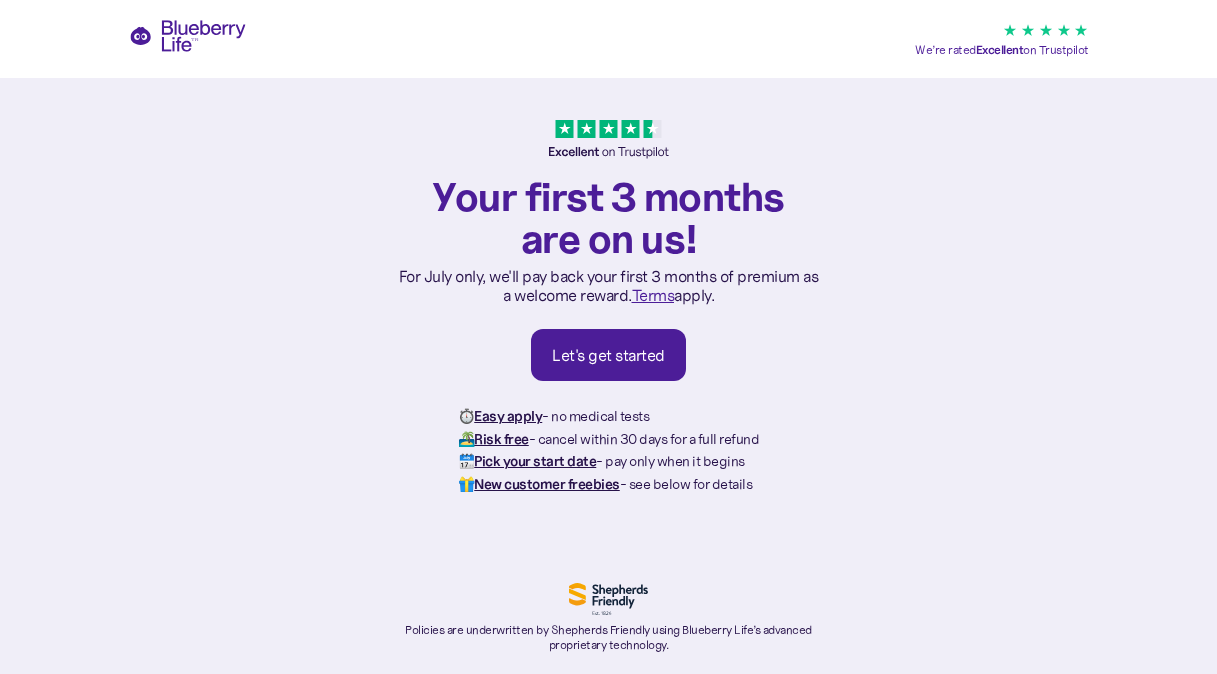 scroll, scrollTop: 0, scrollLeft: 0, axis: both 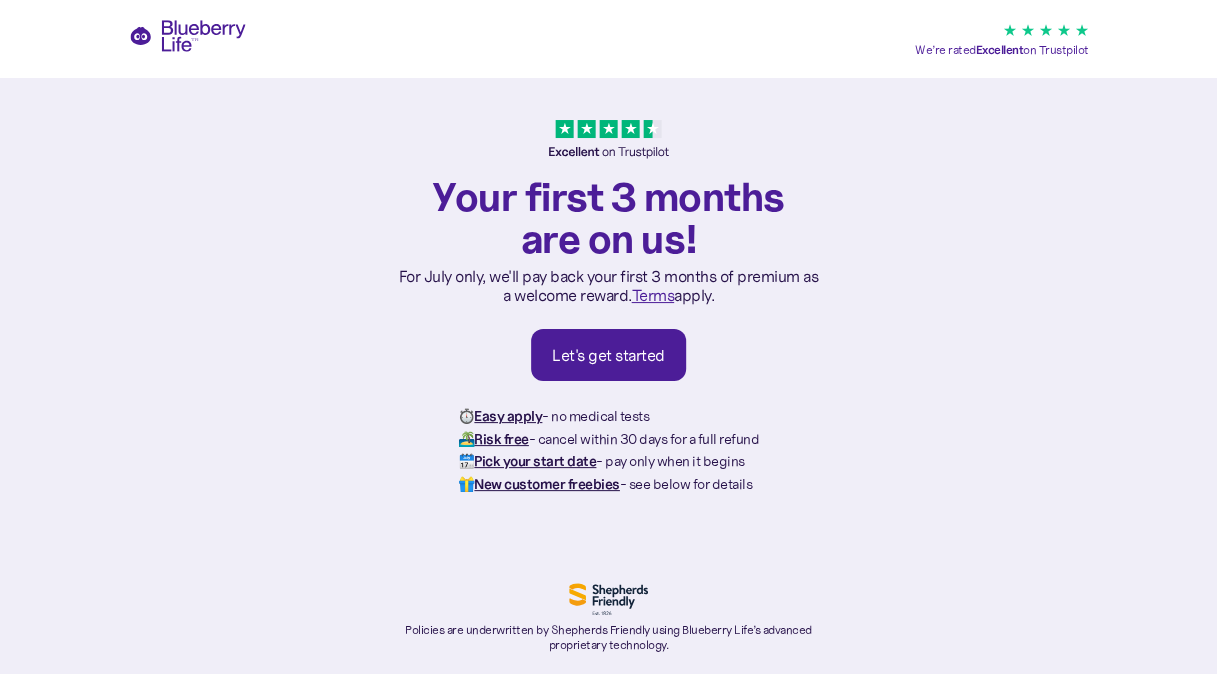 click on "Let's get started" at bounding box center (608, 355) 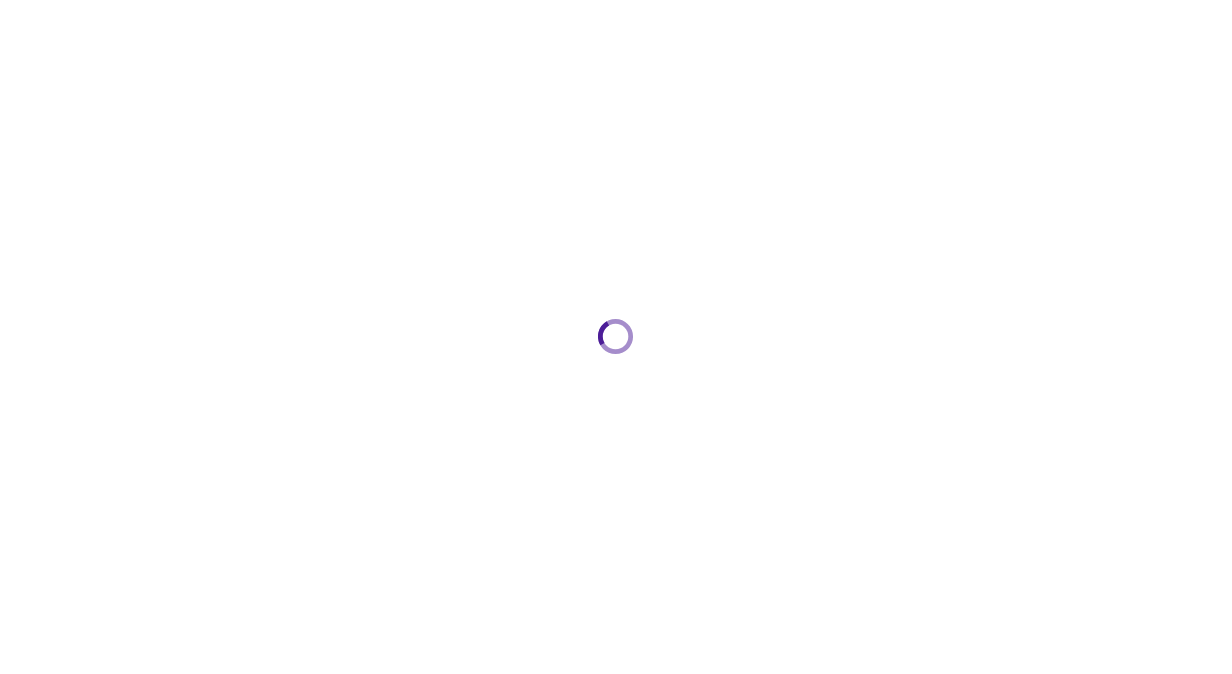 scroll, scrollTop: 0, scrollLeft: 0, axis: both 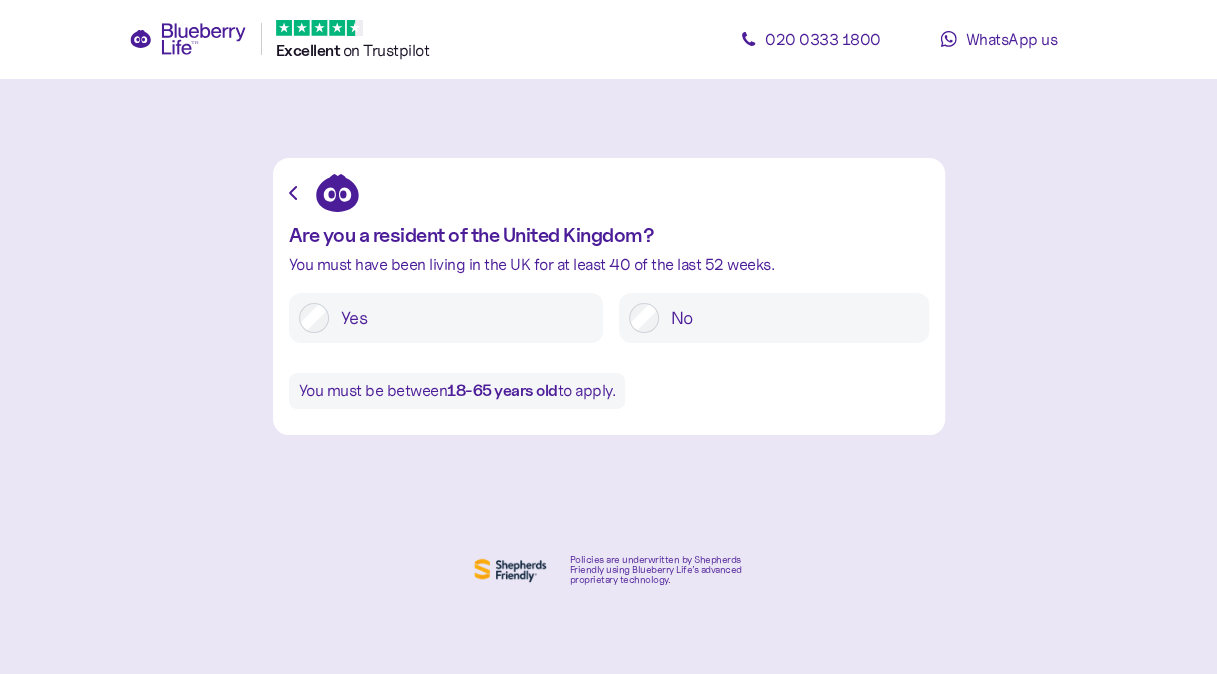 click on "Yes" at bounding box center [461, 318] 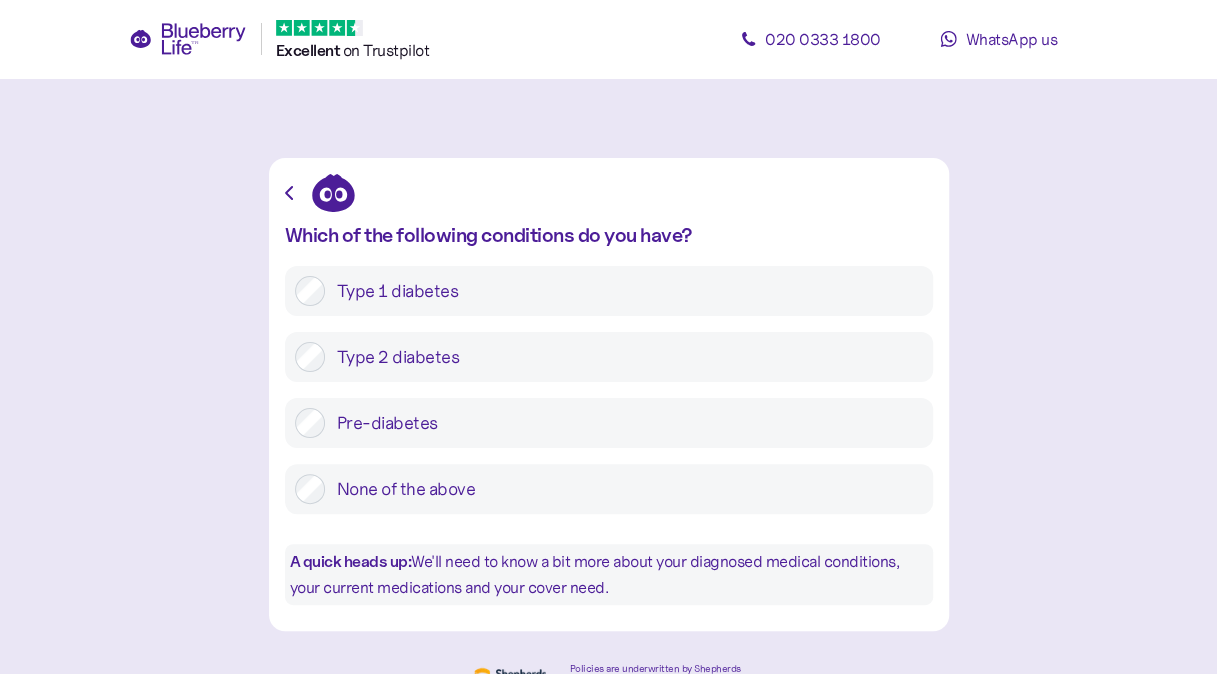 click on "Type 2 diabetes" at bounding box center [624, 357] 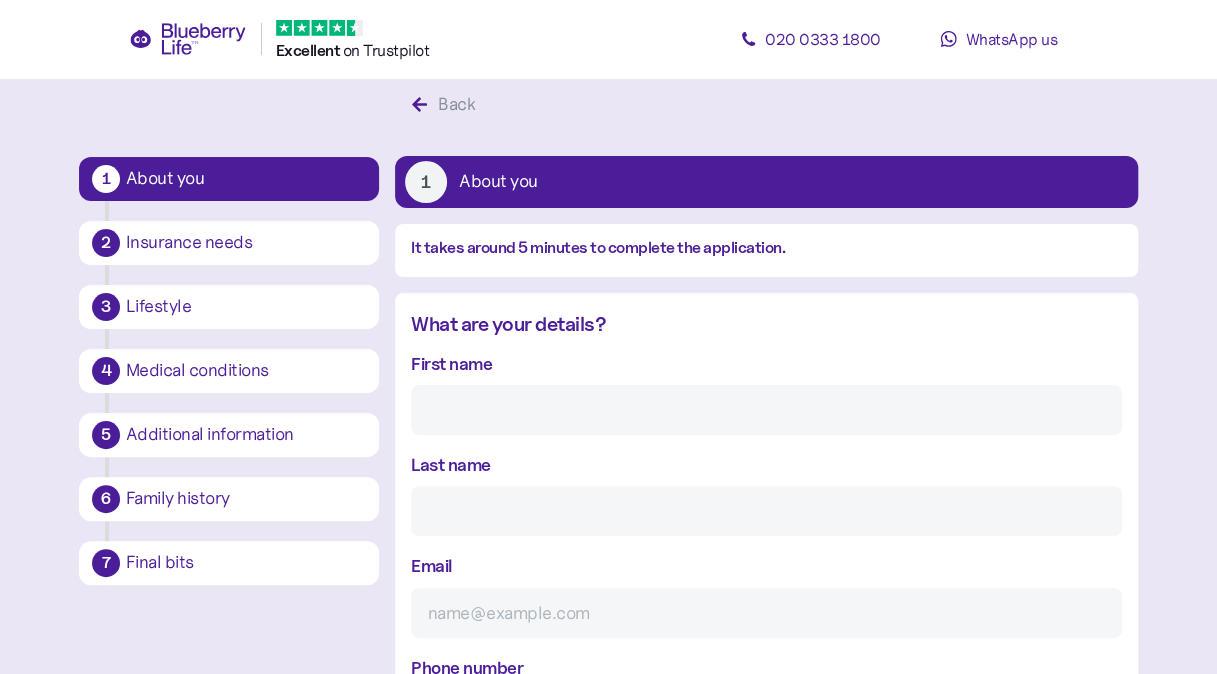scroll, scrollTop: 38, scrollLeft: 0, axis: vertical 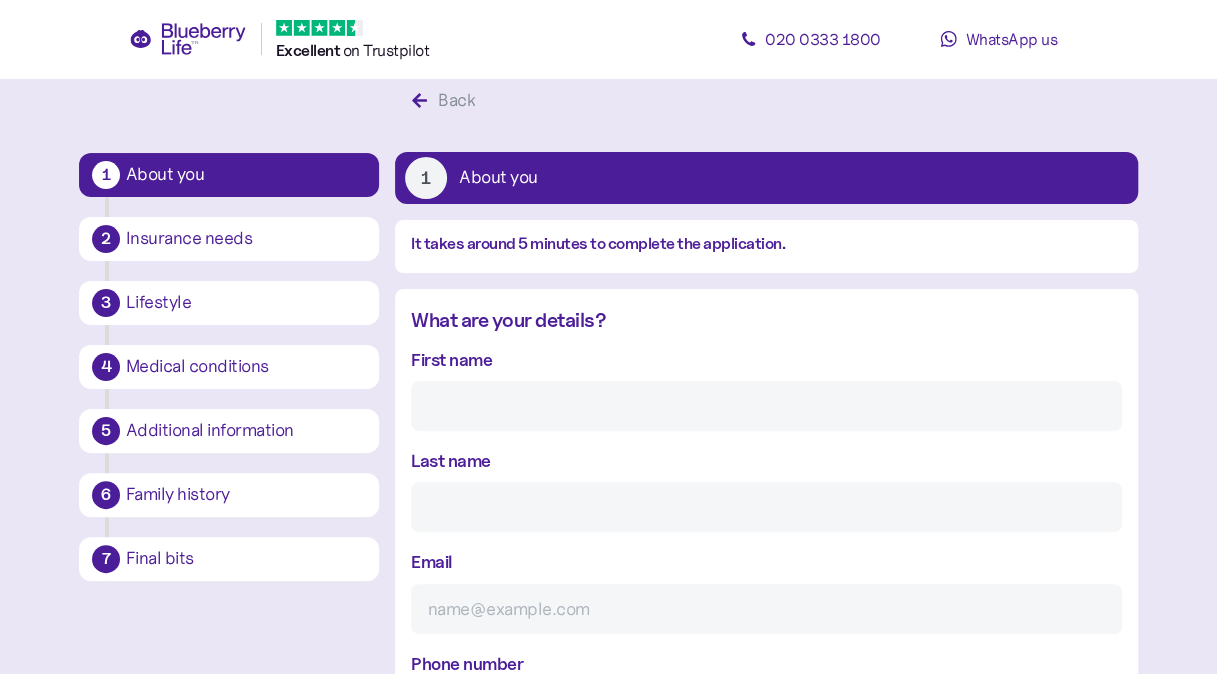 click on "First name" at bounding box center (766, 406) 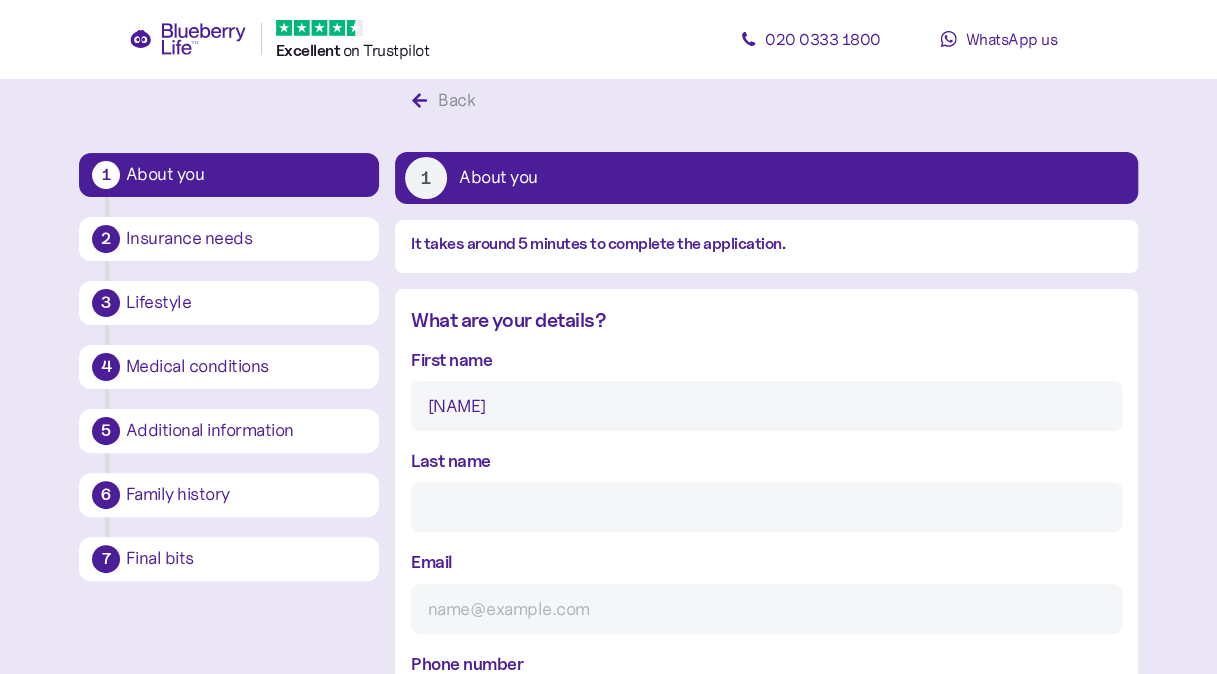 type on "[NAME]" 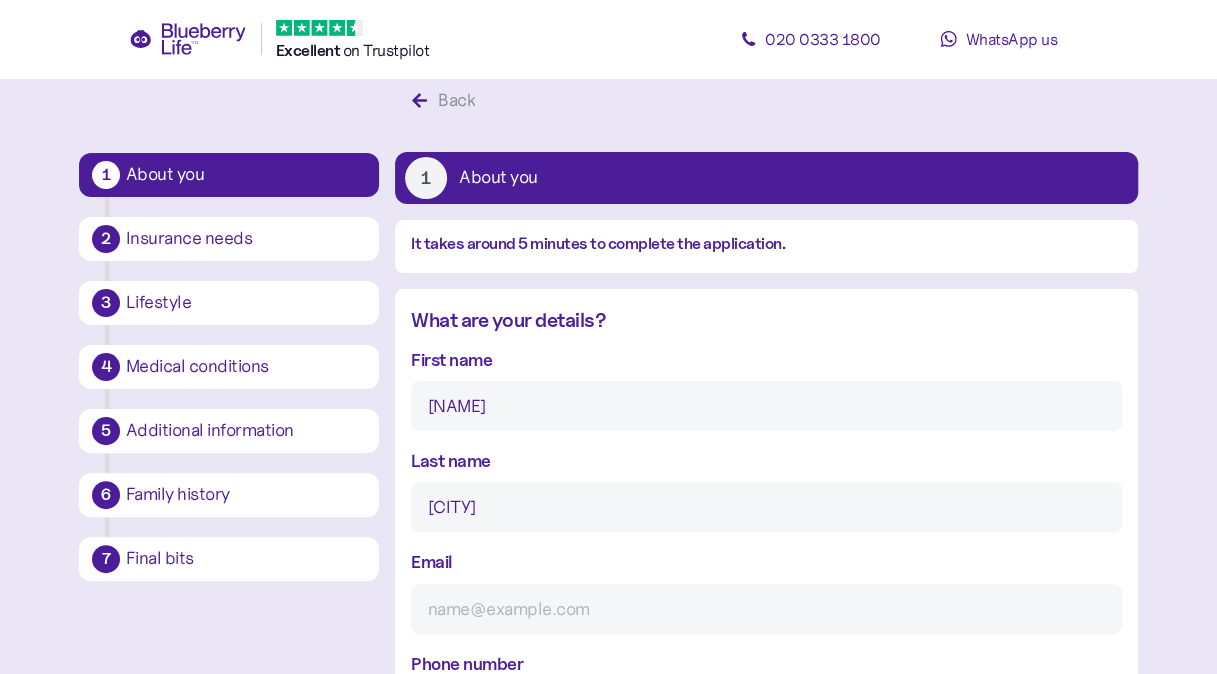 type on "[CITY]" 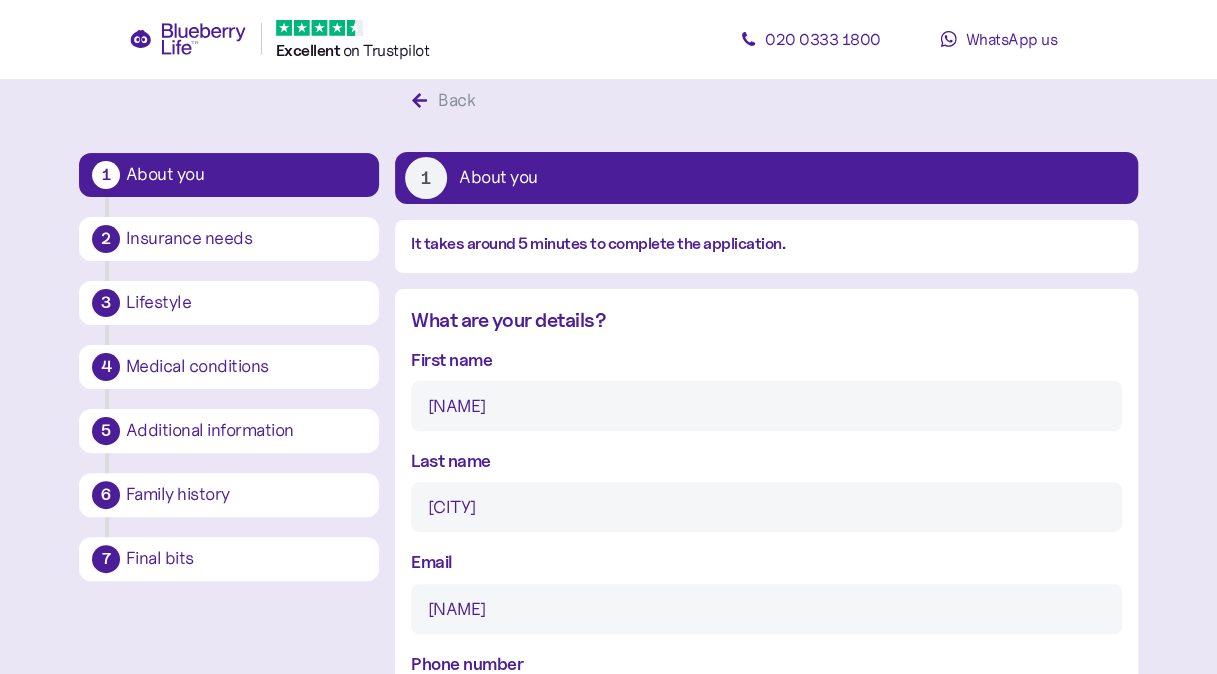 type on "[NAME]@[DOMAIN]" 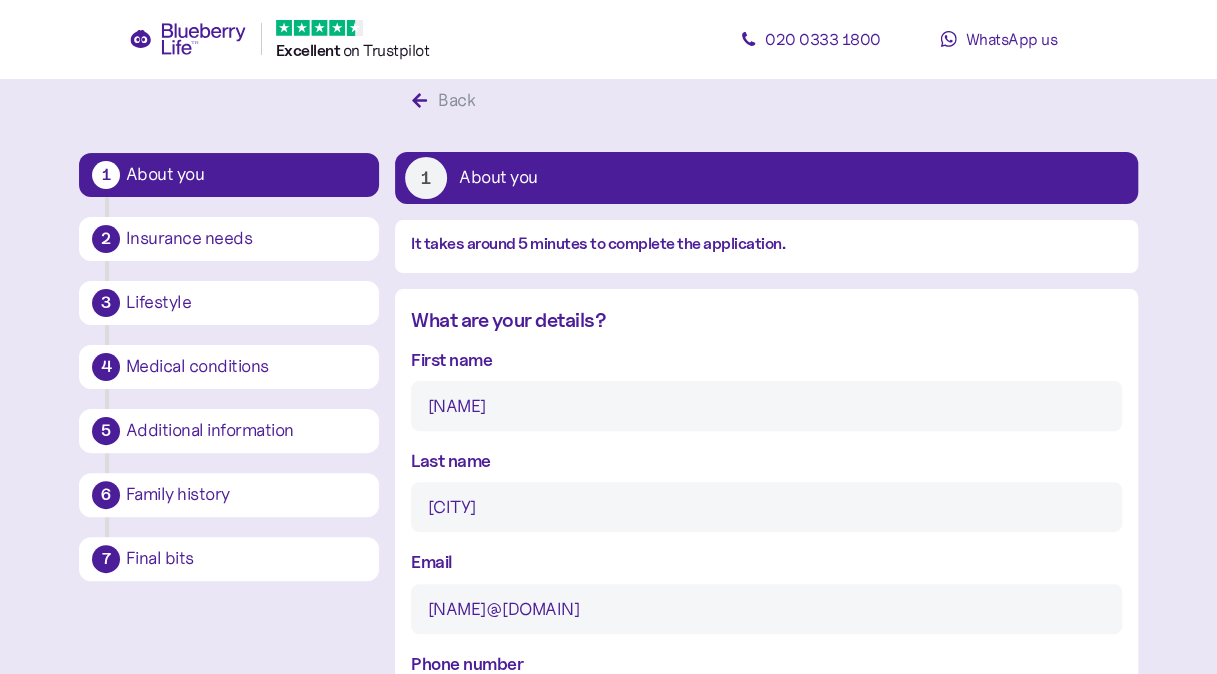 type on "**********" 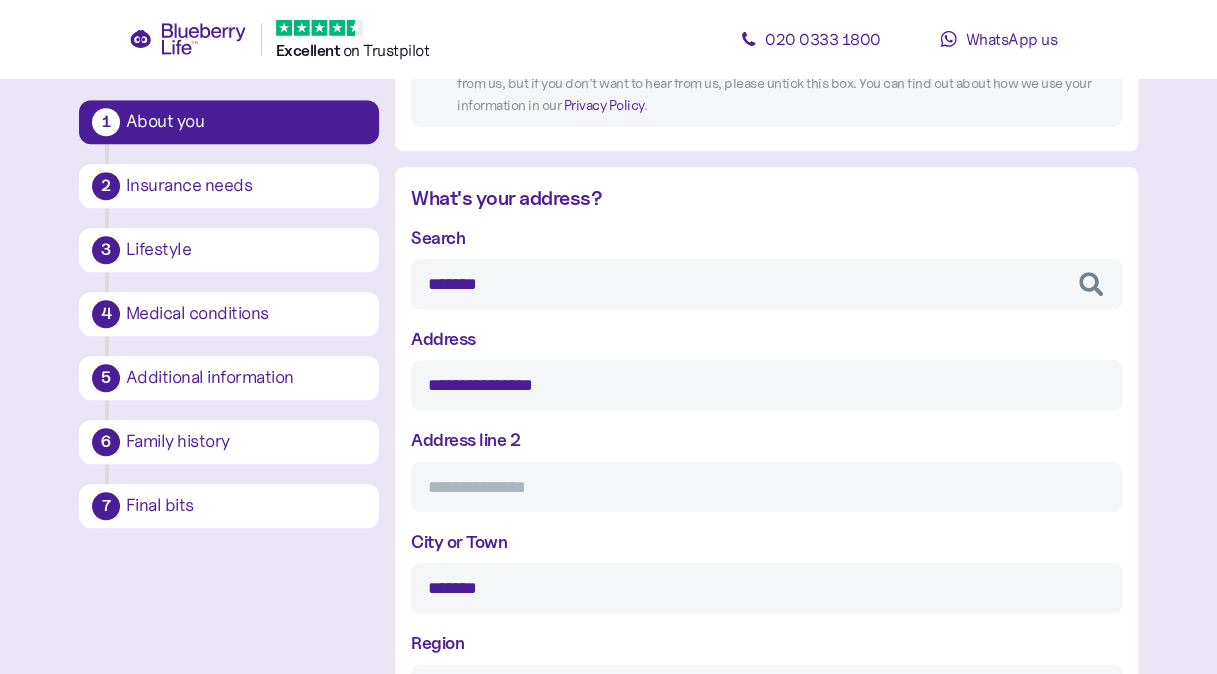 scroll, scrollTop: 780, scrollLeft: 0, axis: vertical 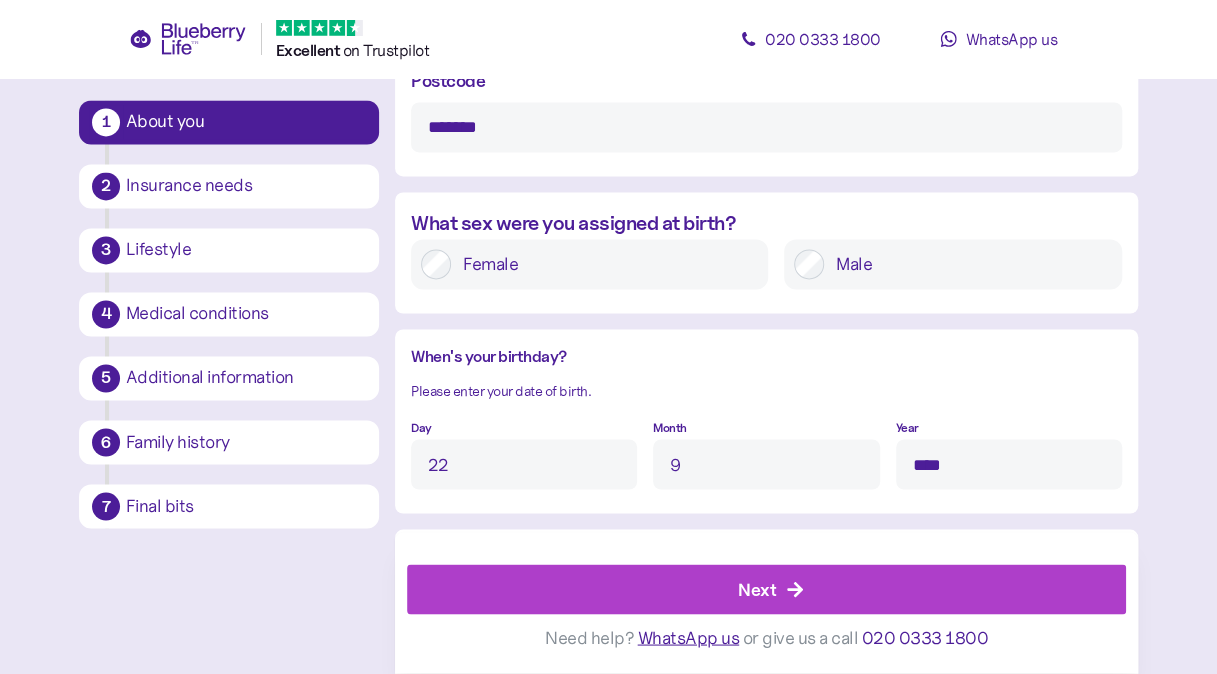 click on "Next" at bounding box center (771, 590) 